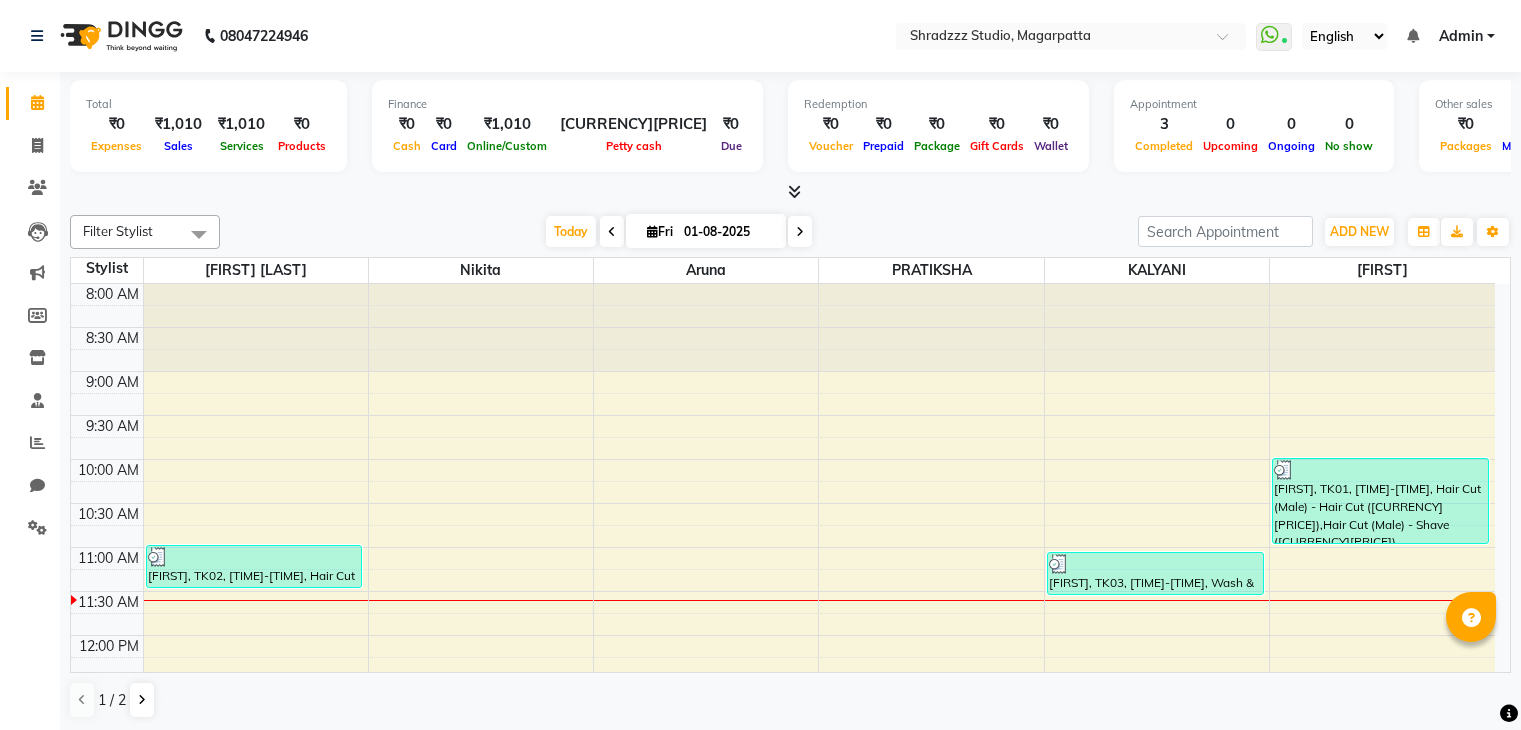 scroll, scrollTop: 0, scrollLeft: 0, axis: both 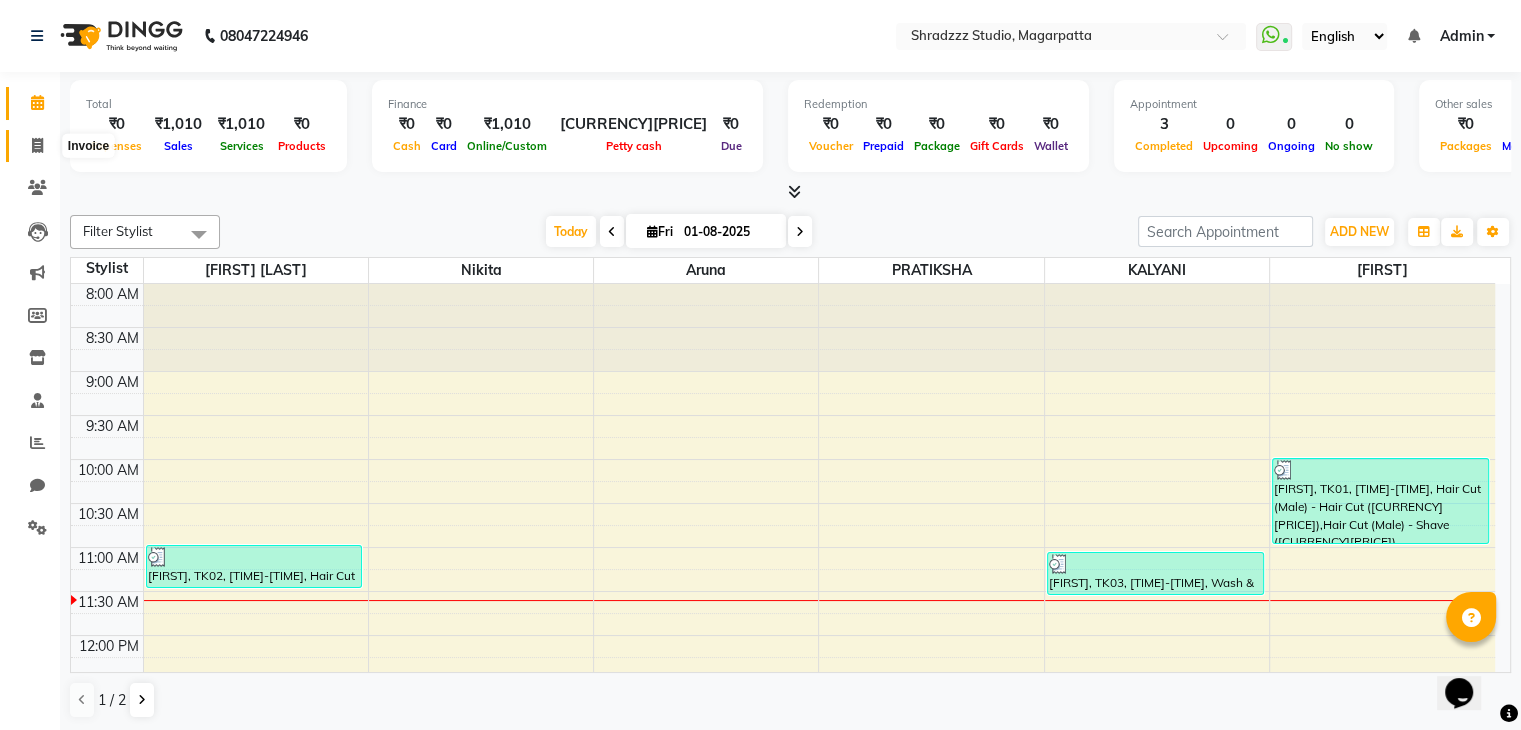 click 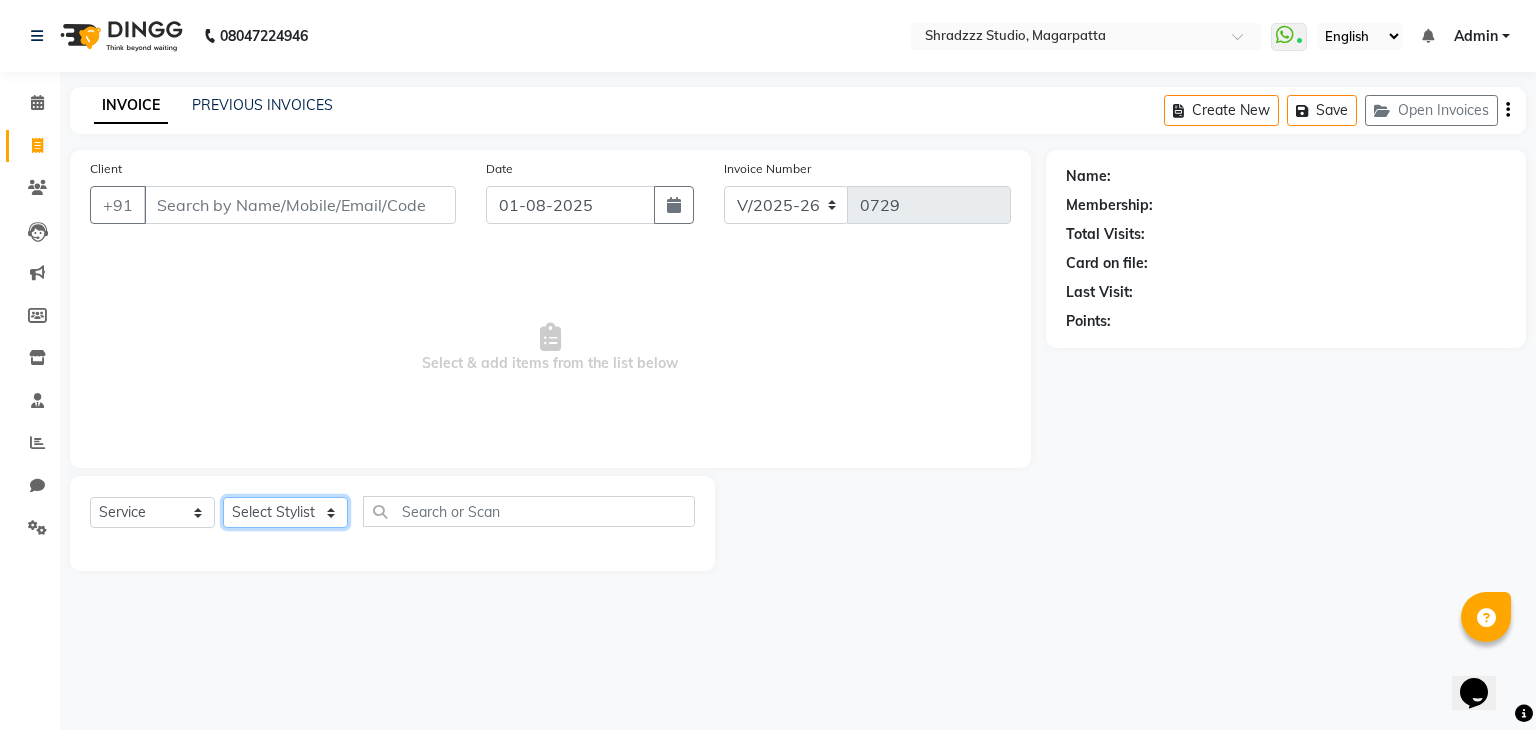click on "Select Stylist [FIRST]   [FIRST] [FIRST] Manager [FIRST] [FIRST] [FIRST] [FIRST]" 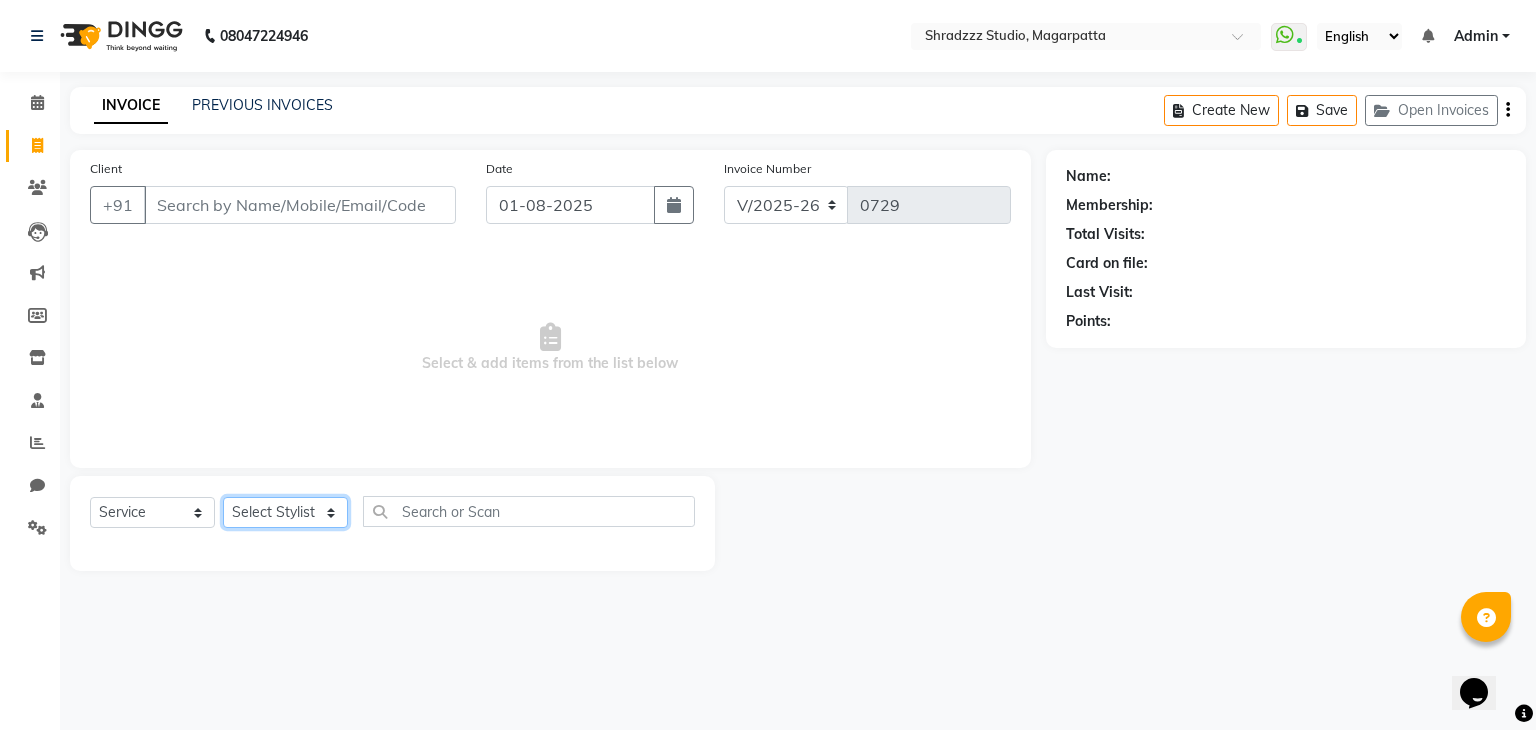 select on "26213" 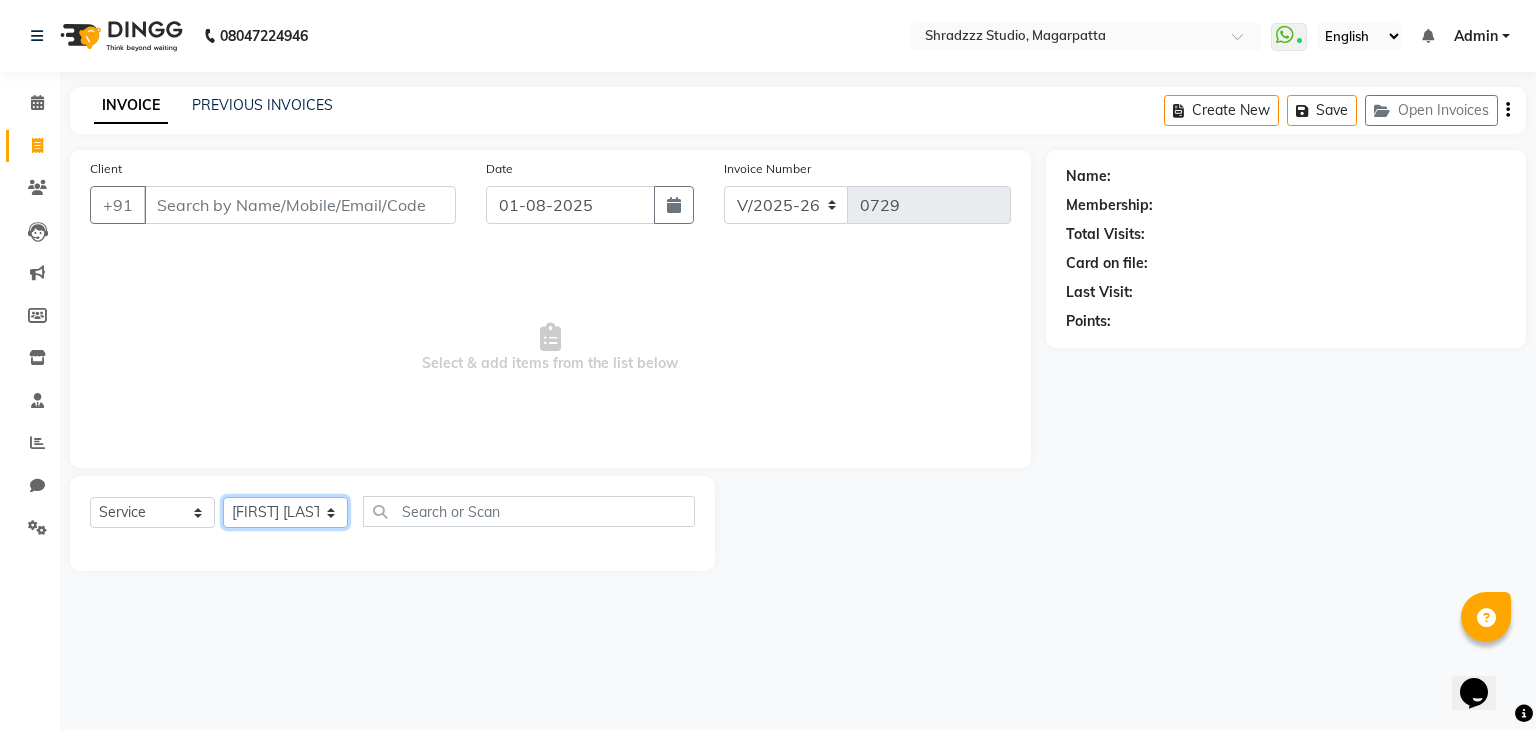 click on "Select Stylist [FIRST]   [FIRST] [FIRST] Manager [FIRST] [FIRST] [FIRST] [FIRST]" 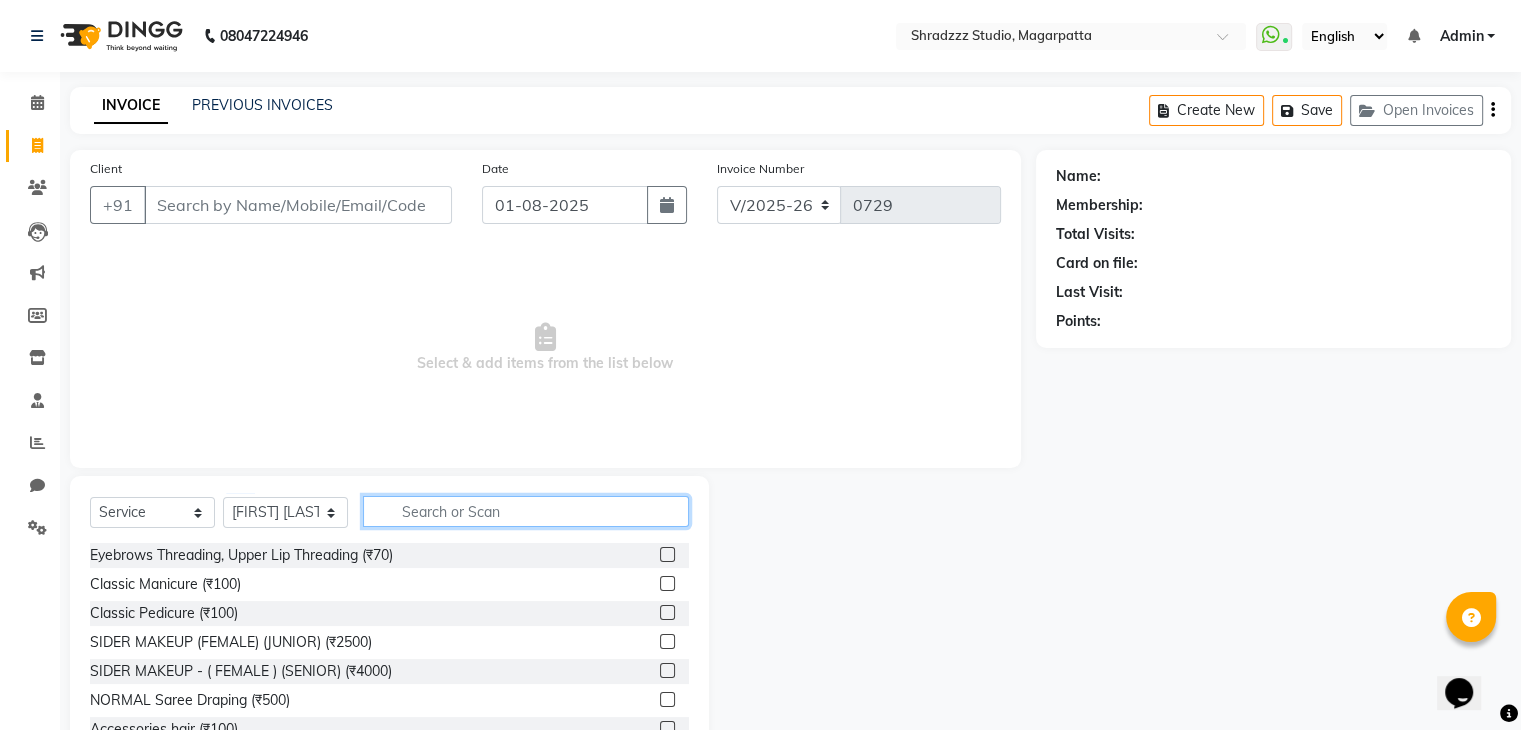 click 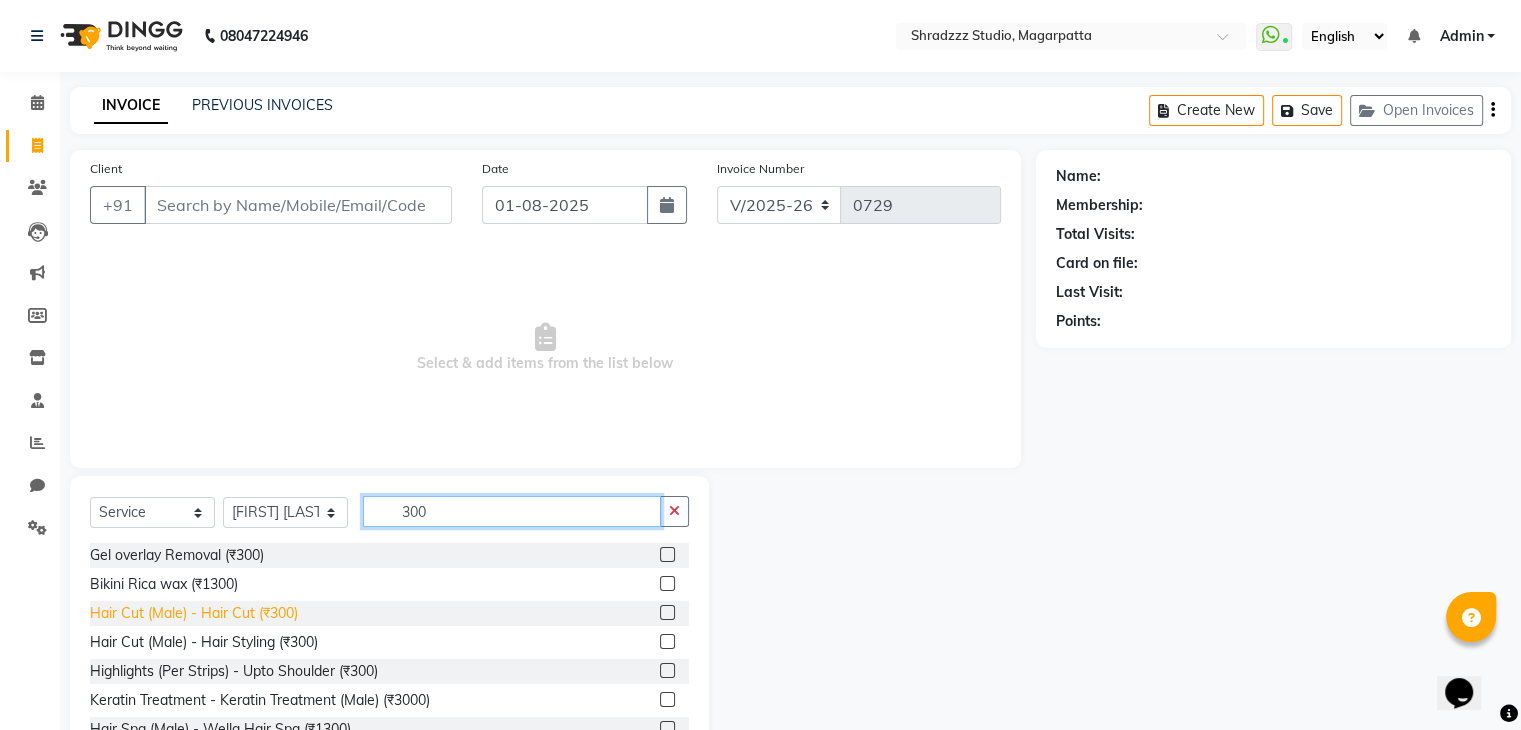 type on "300" 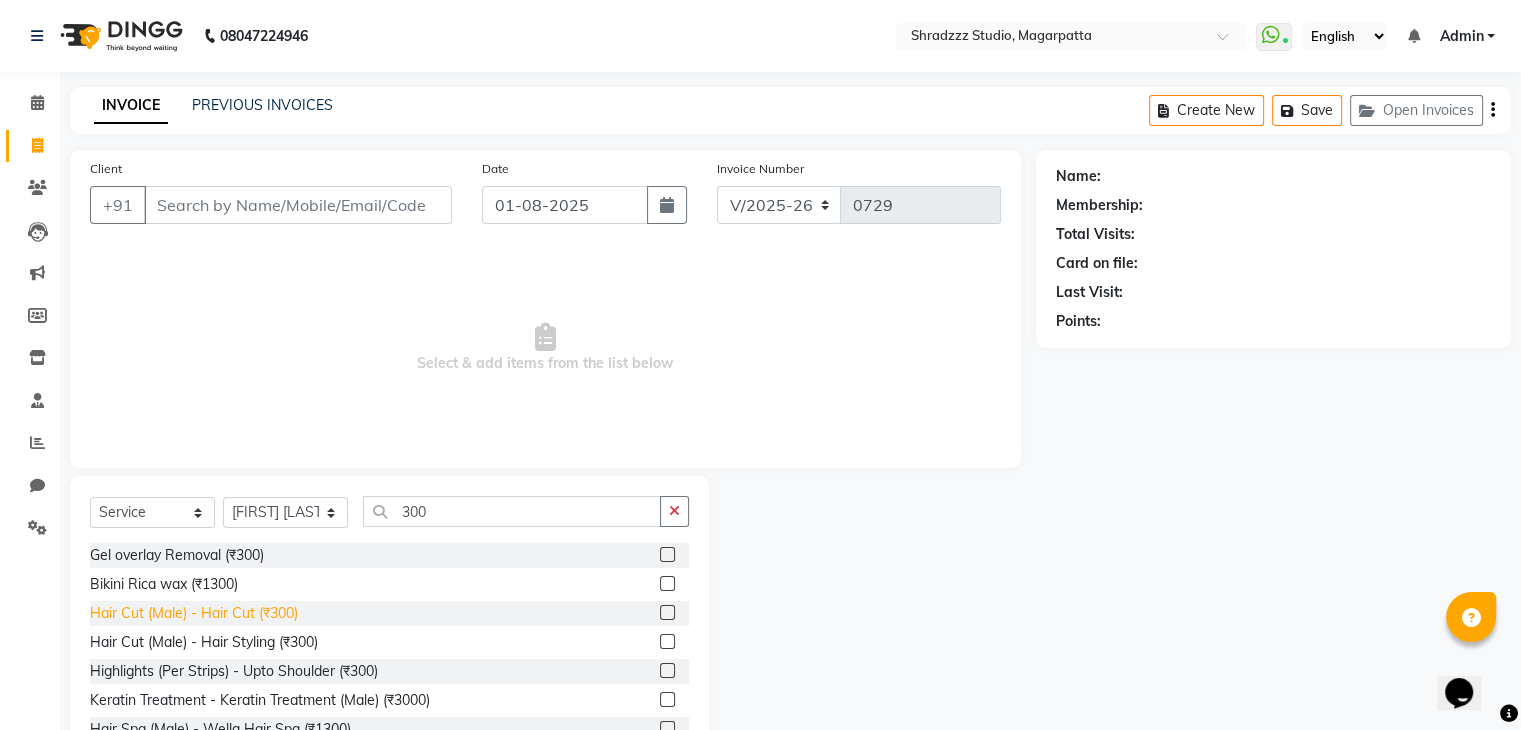 click on "Hair Cut (Male) - Hair Cut (₹300)" 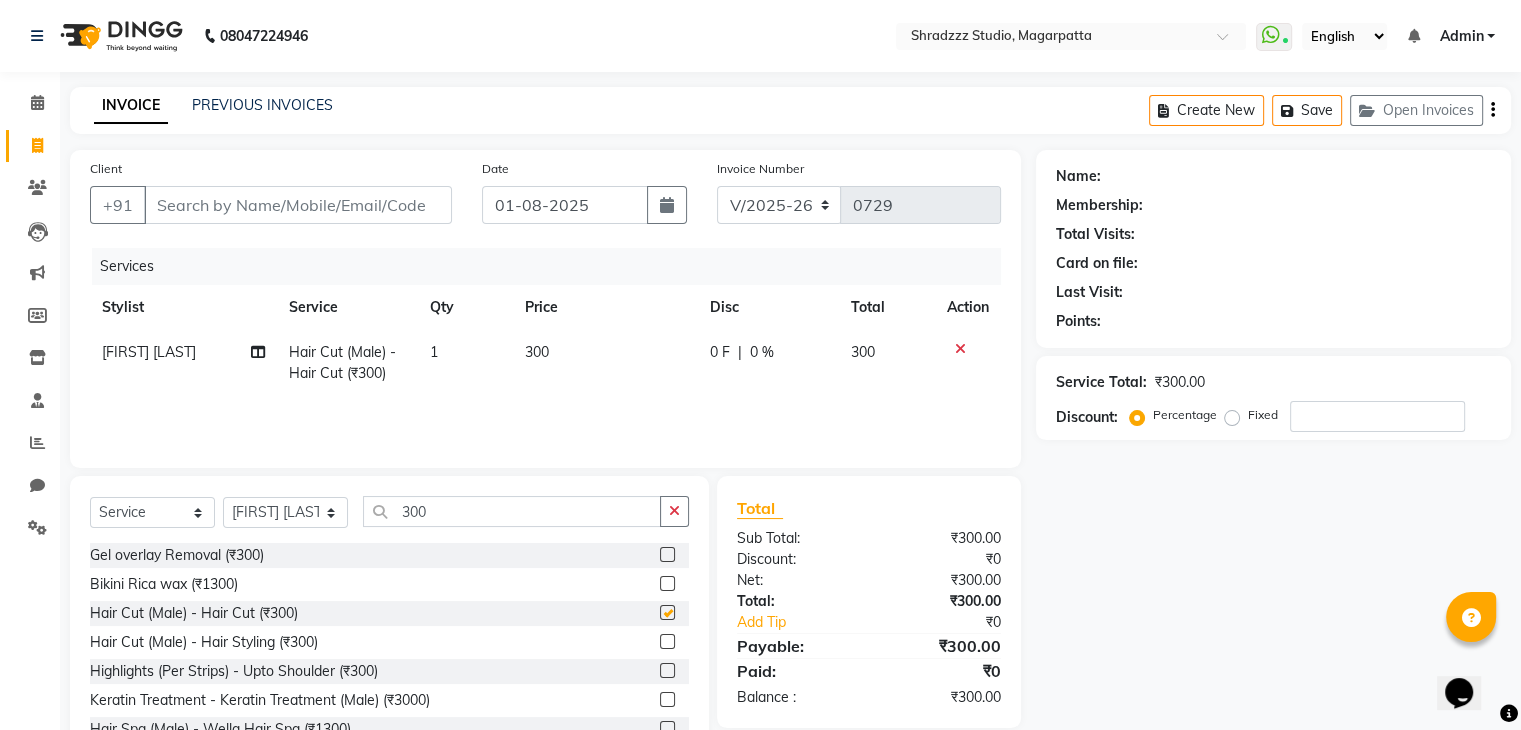 checkbox on "false" 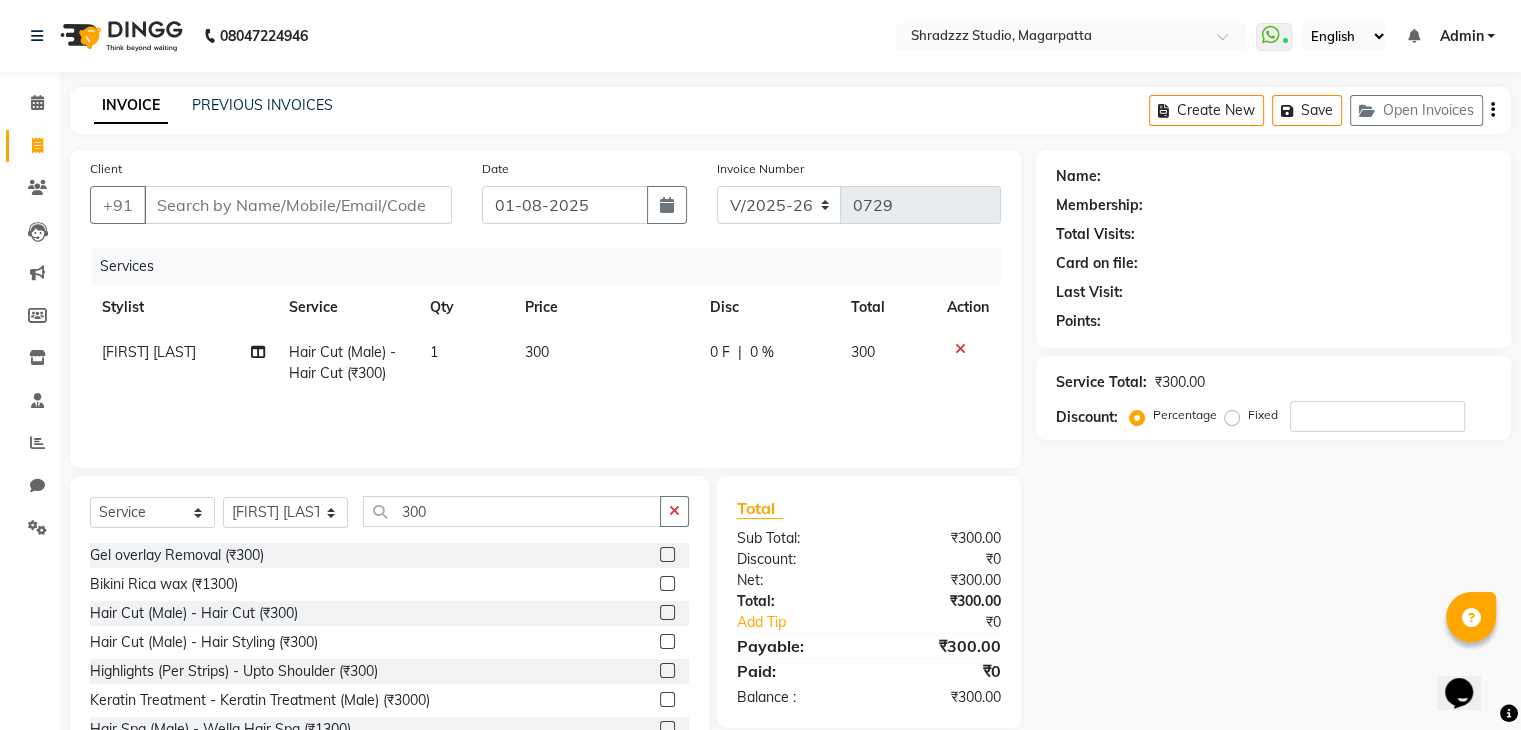 click on "300" 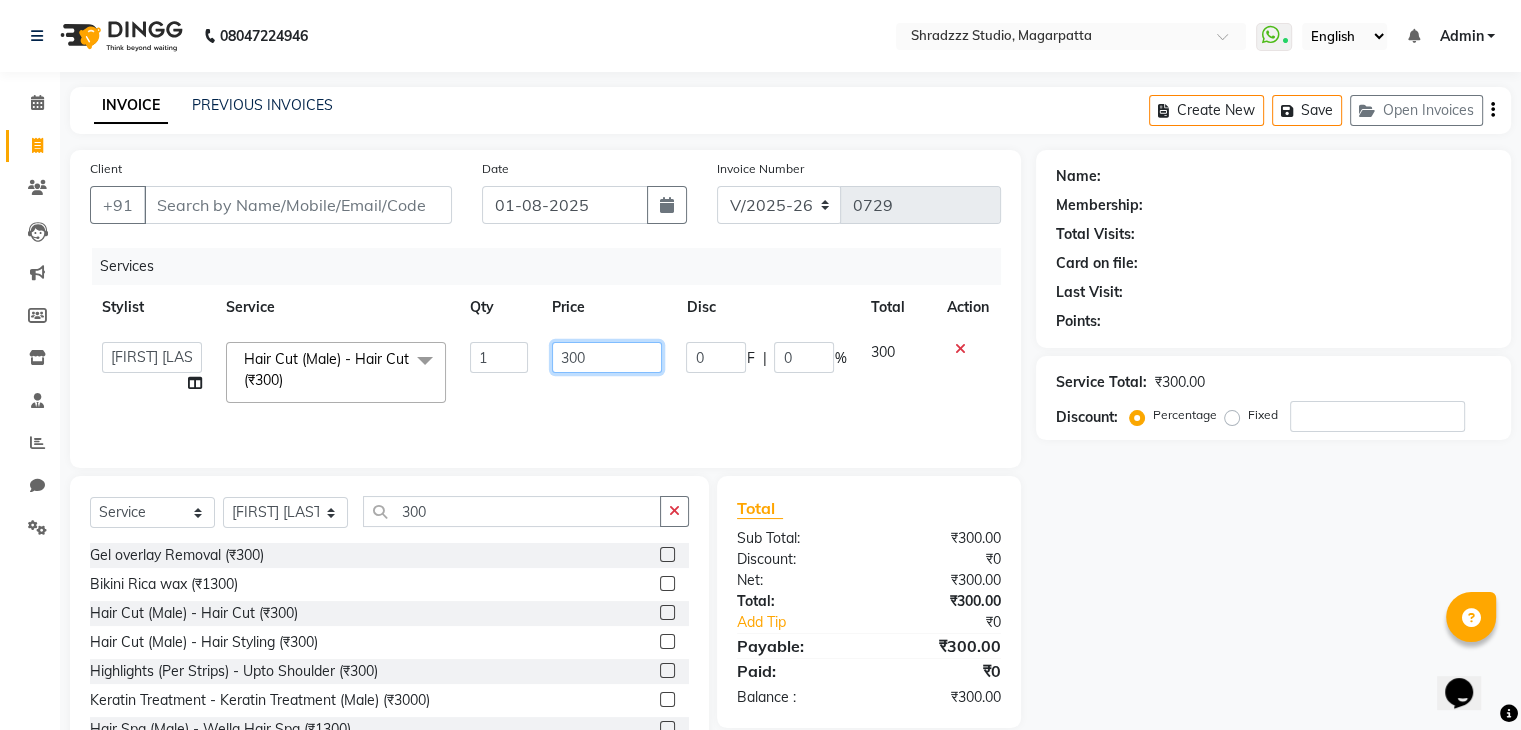 click on "300" 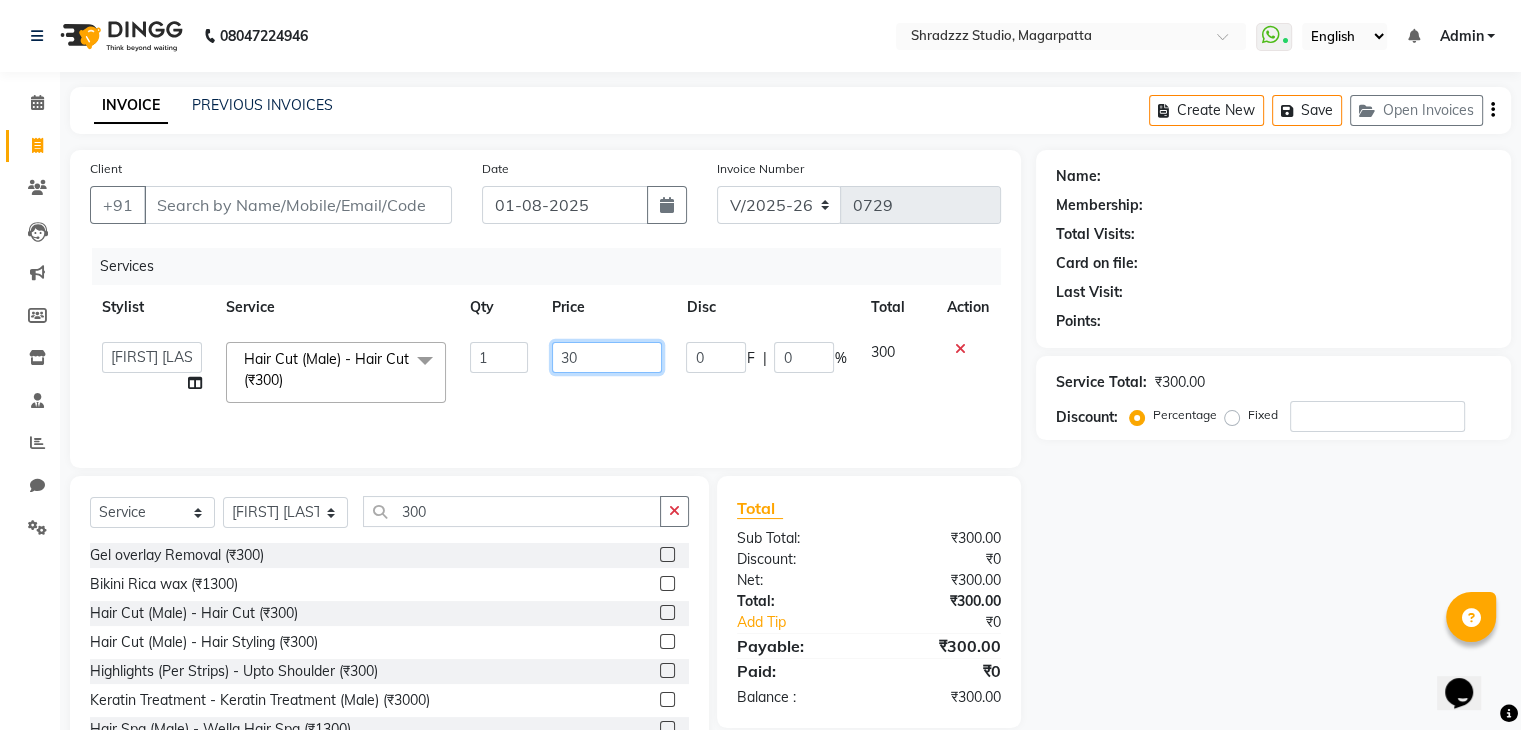 type on "3" 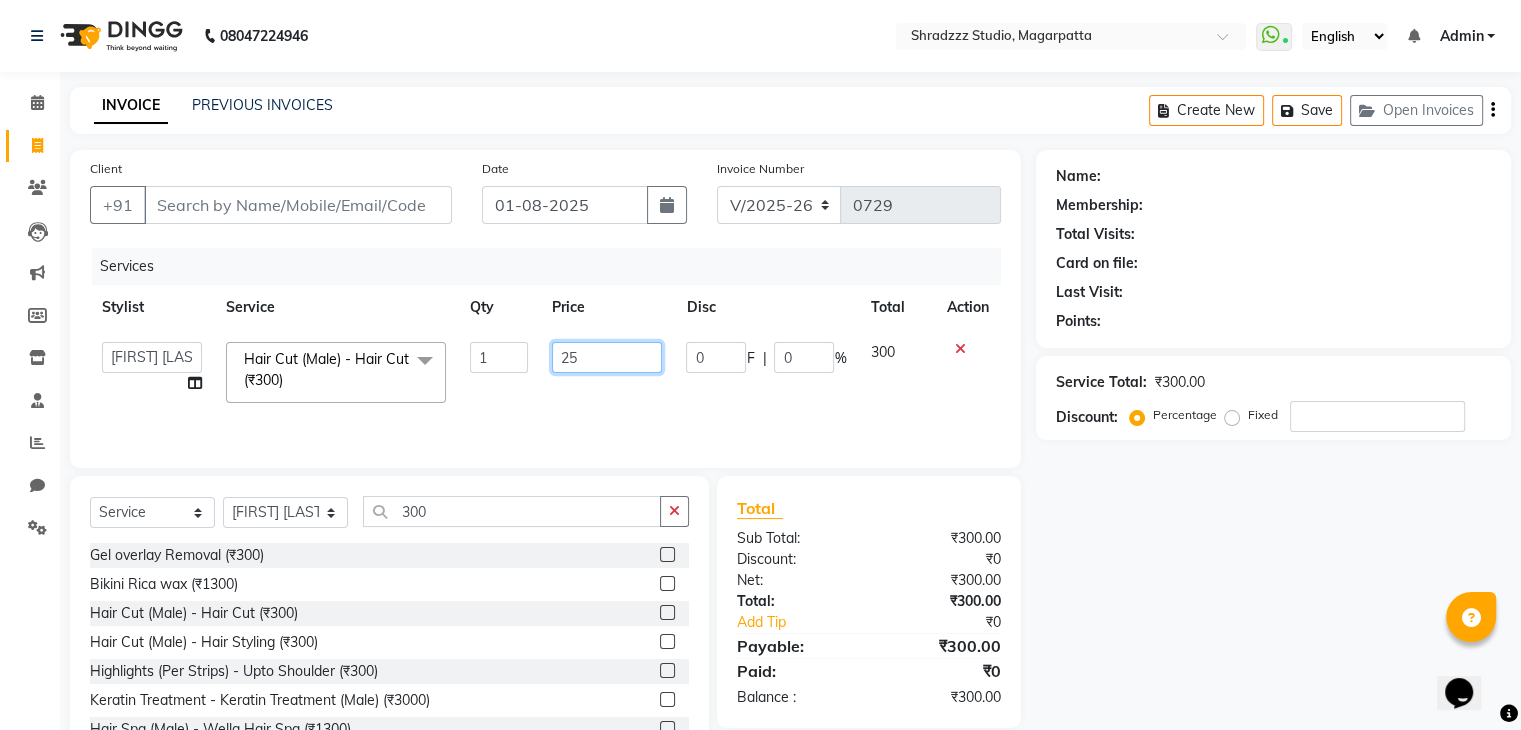 type on "250" 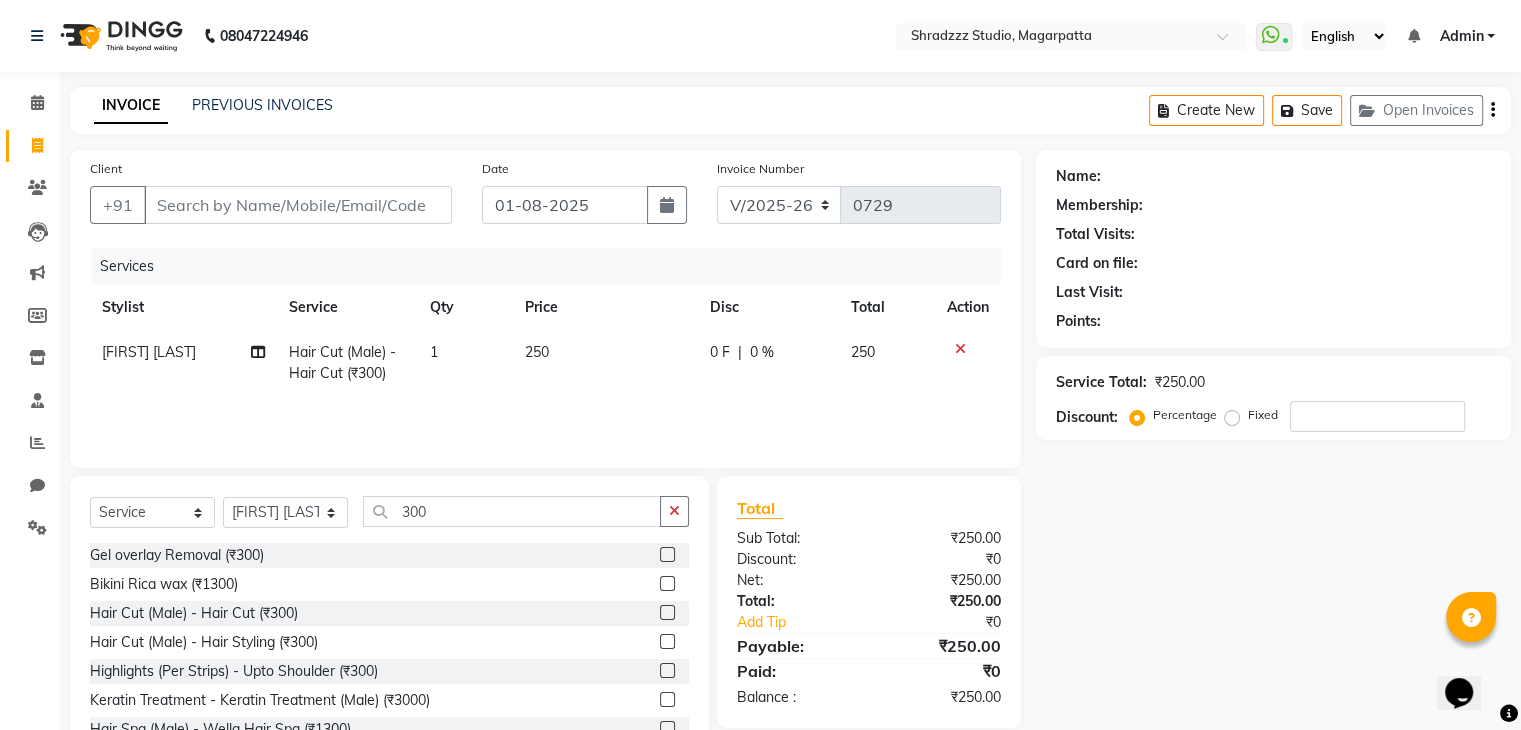 click on "Name: Membership: Total Visits: Card on file: Last Visit:  Points:  Service Total:  ₹250.00  Discount:  Percentage   Fixed" 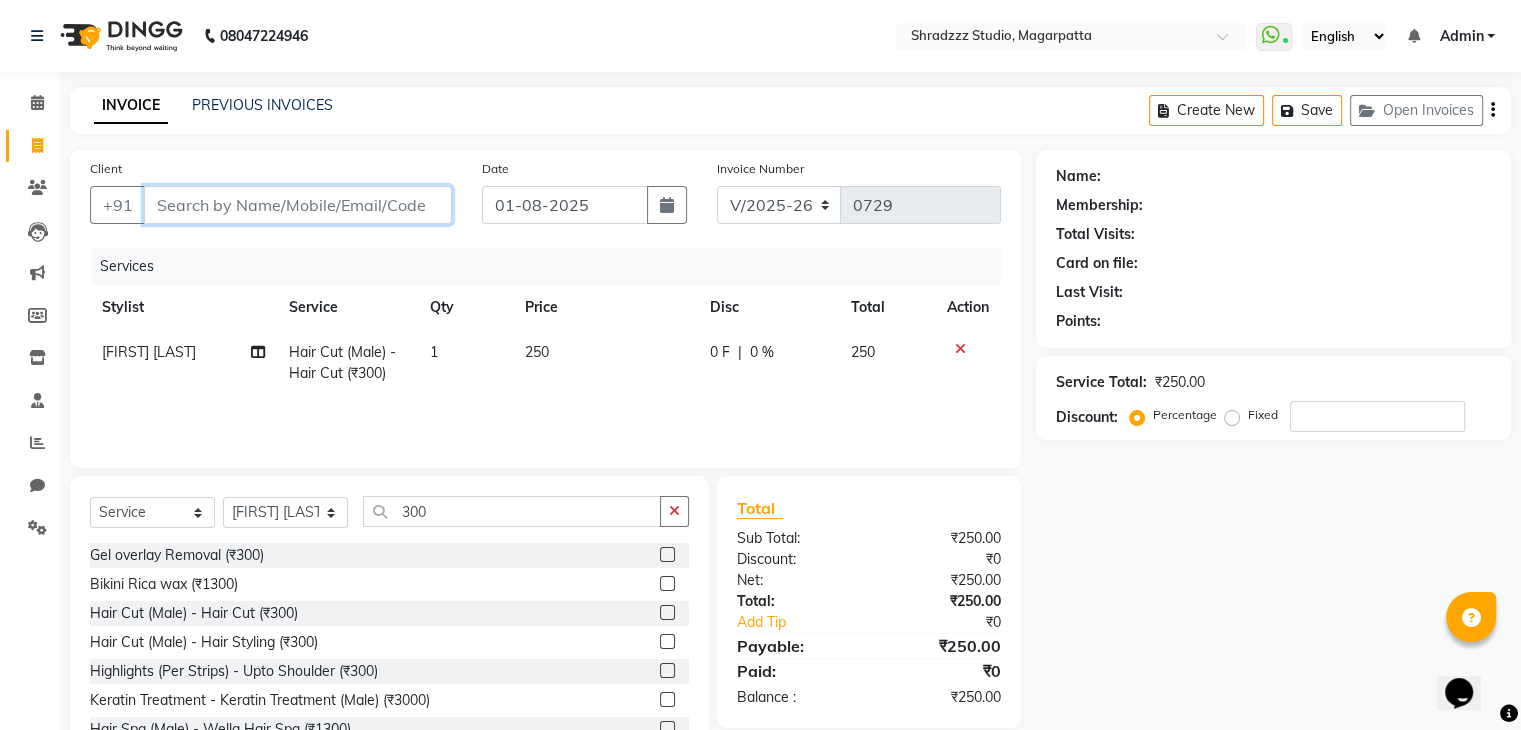 click on "Client" at bounding box center (298, 205) 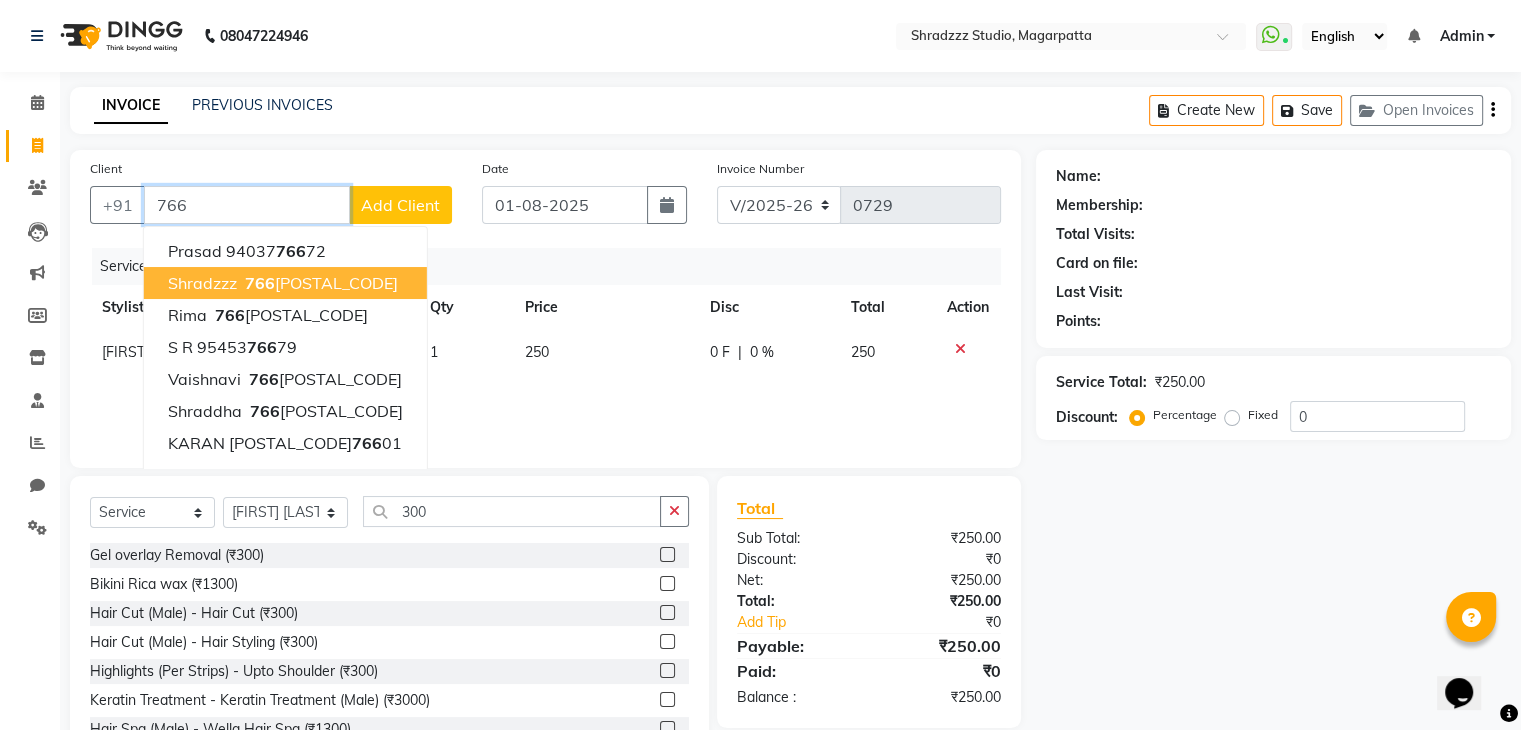 click on "shradzzz" at bounding box center (202, 283) 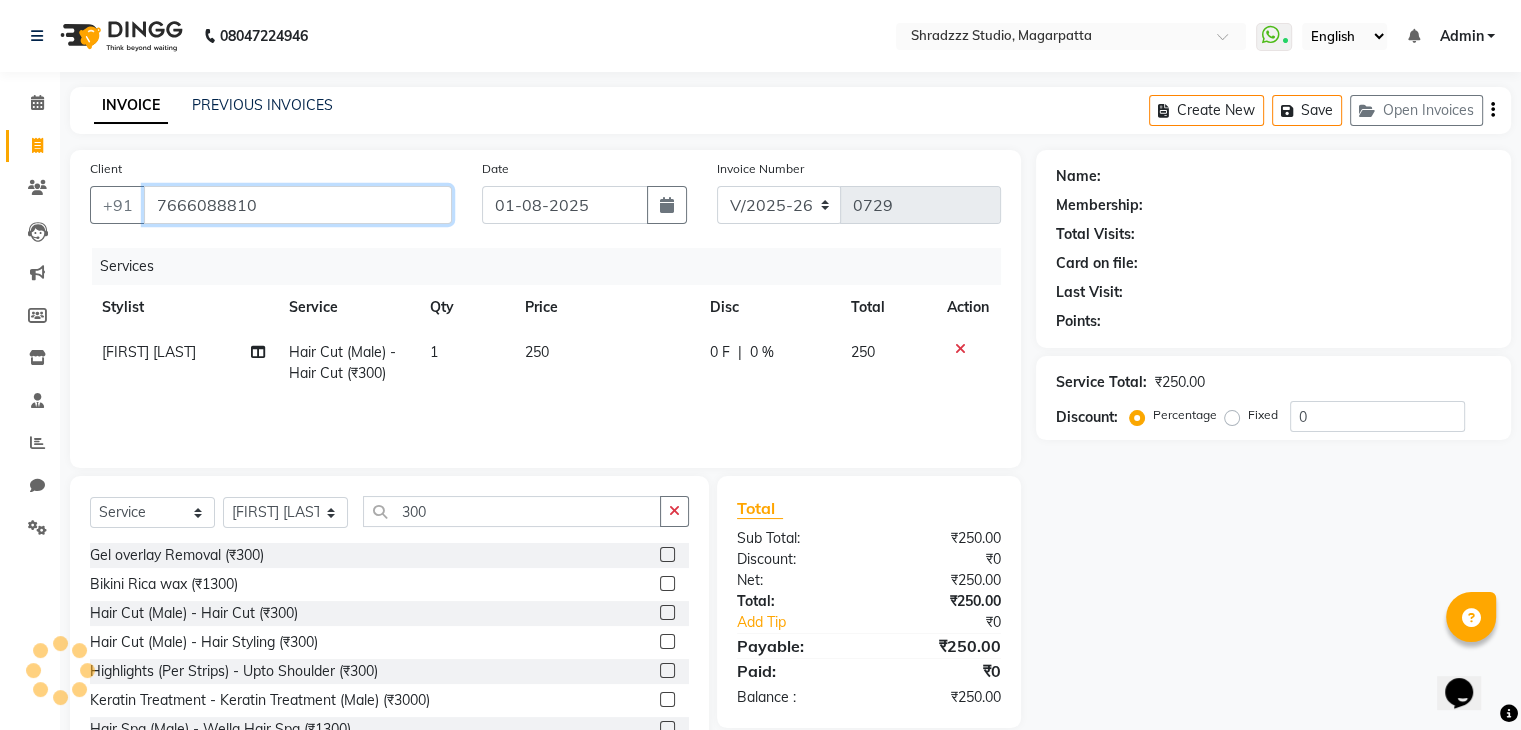 type on "7666088810" 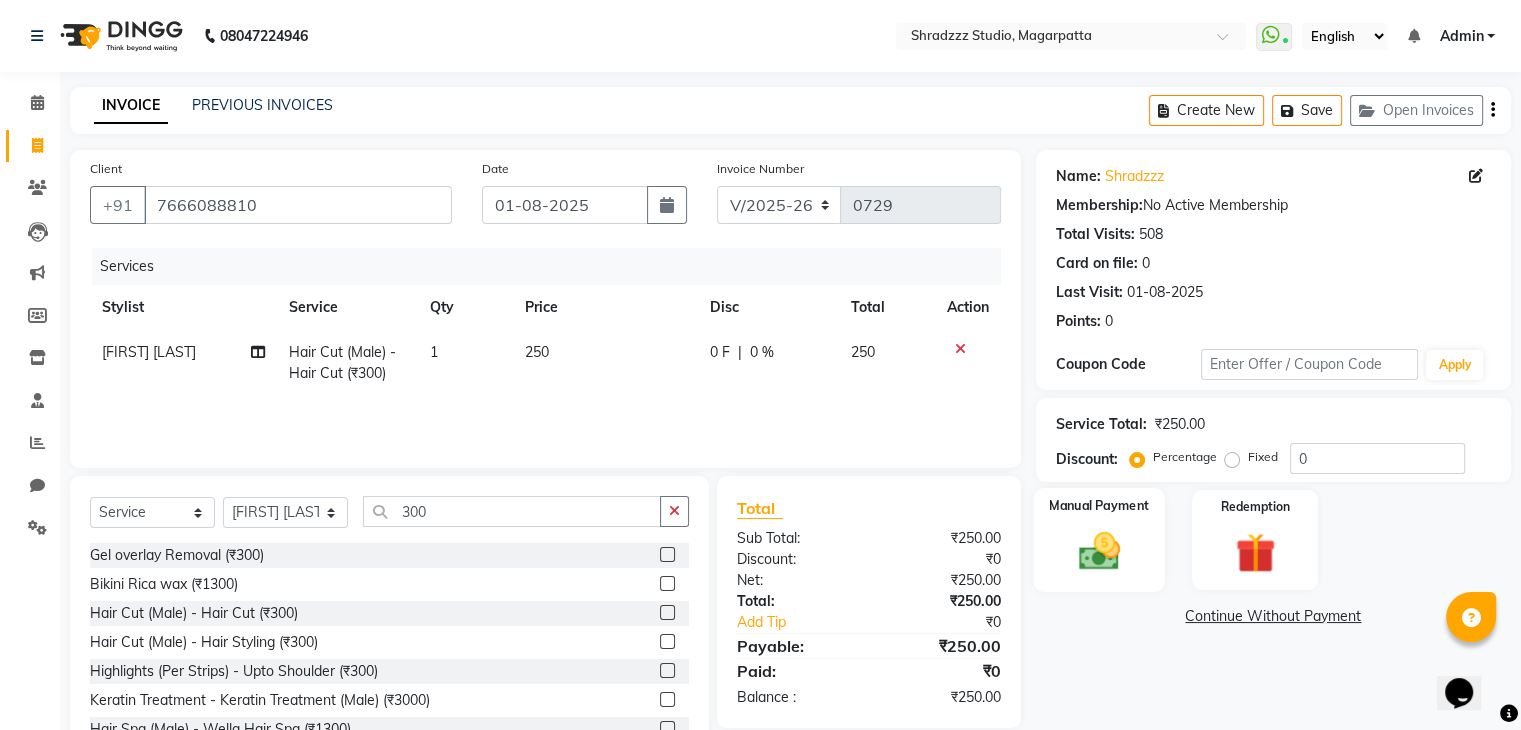 click 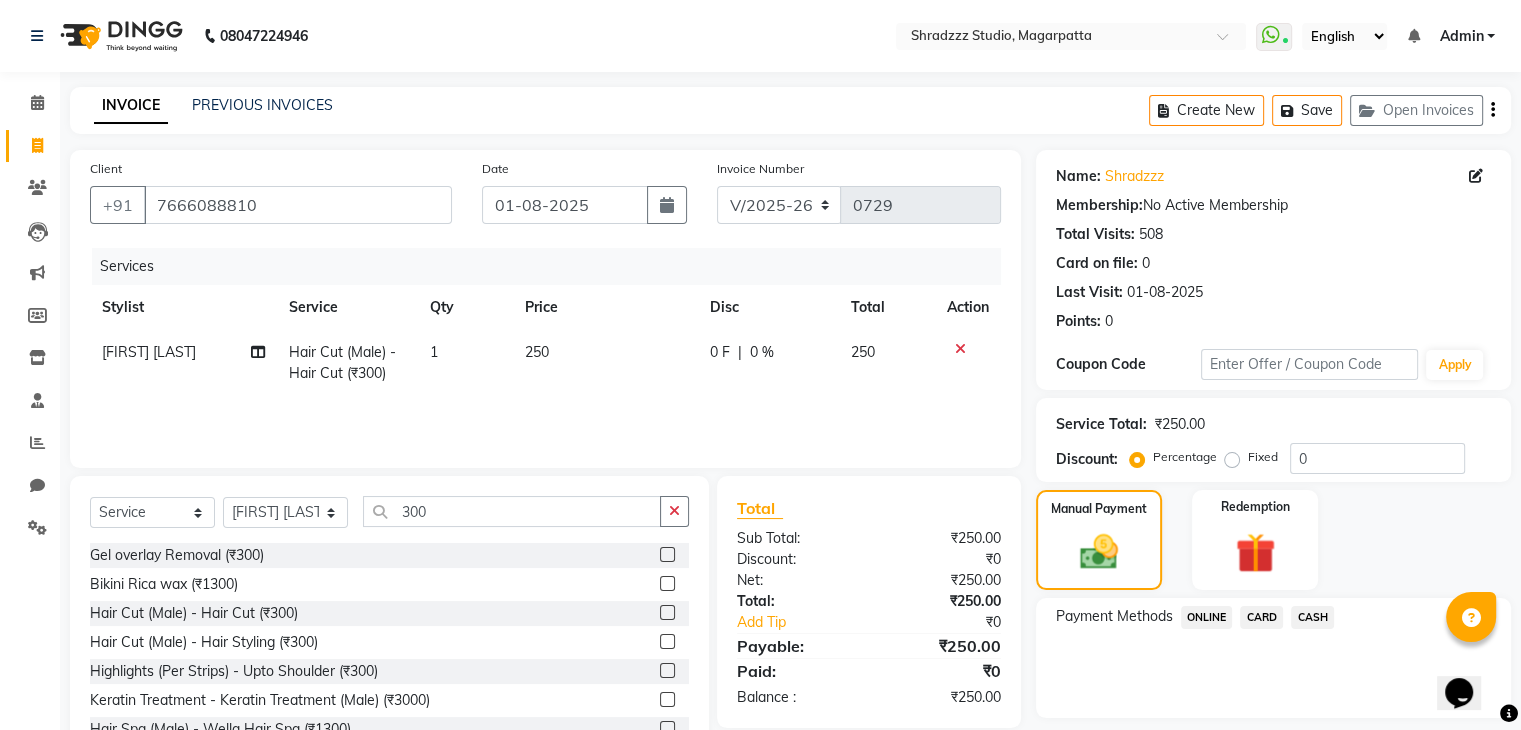 click on "ONLINE" 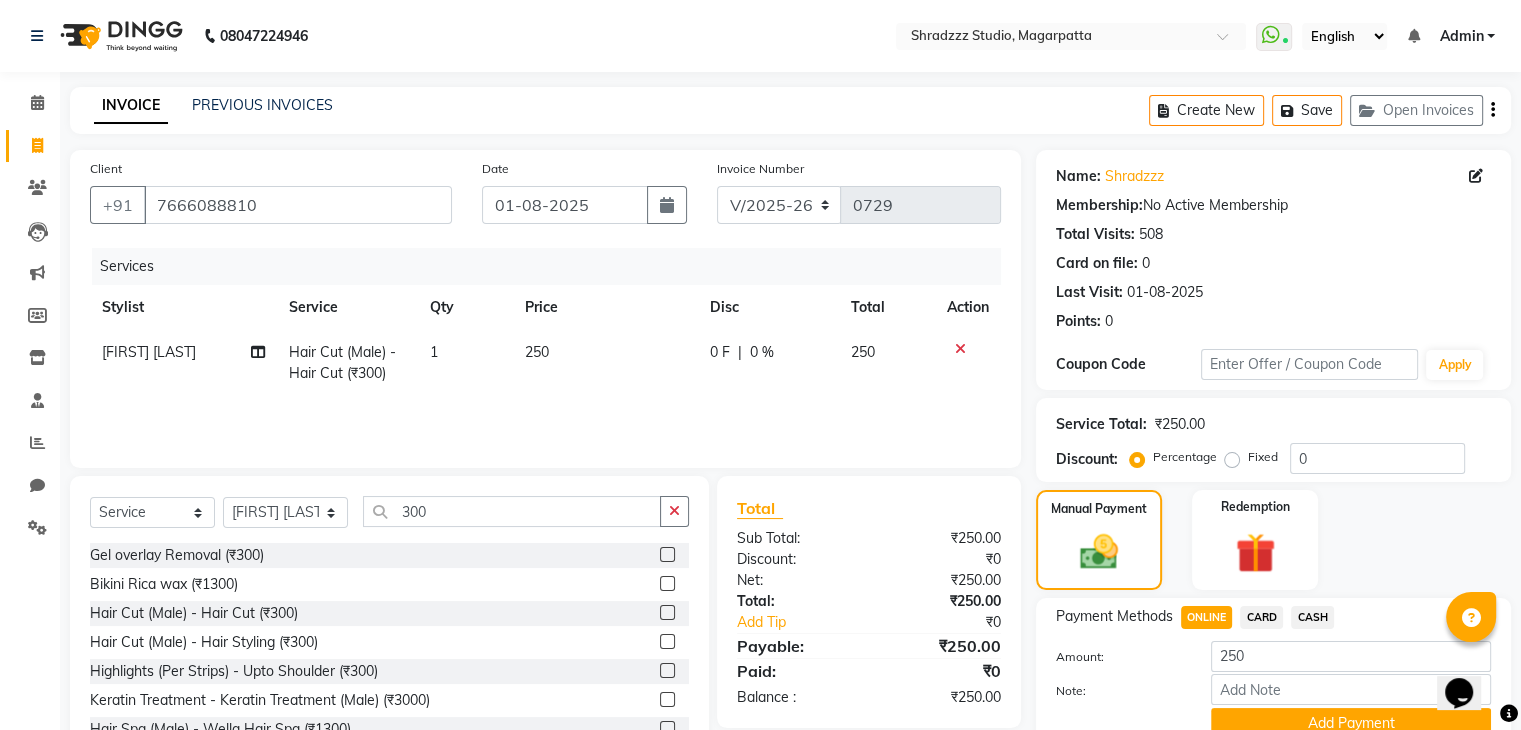 scroll, scrollTop: 89, scrollLeft: 0, axis: vertical 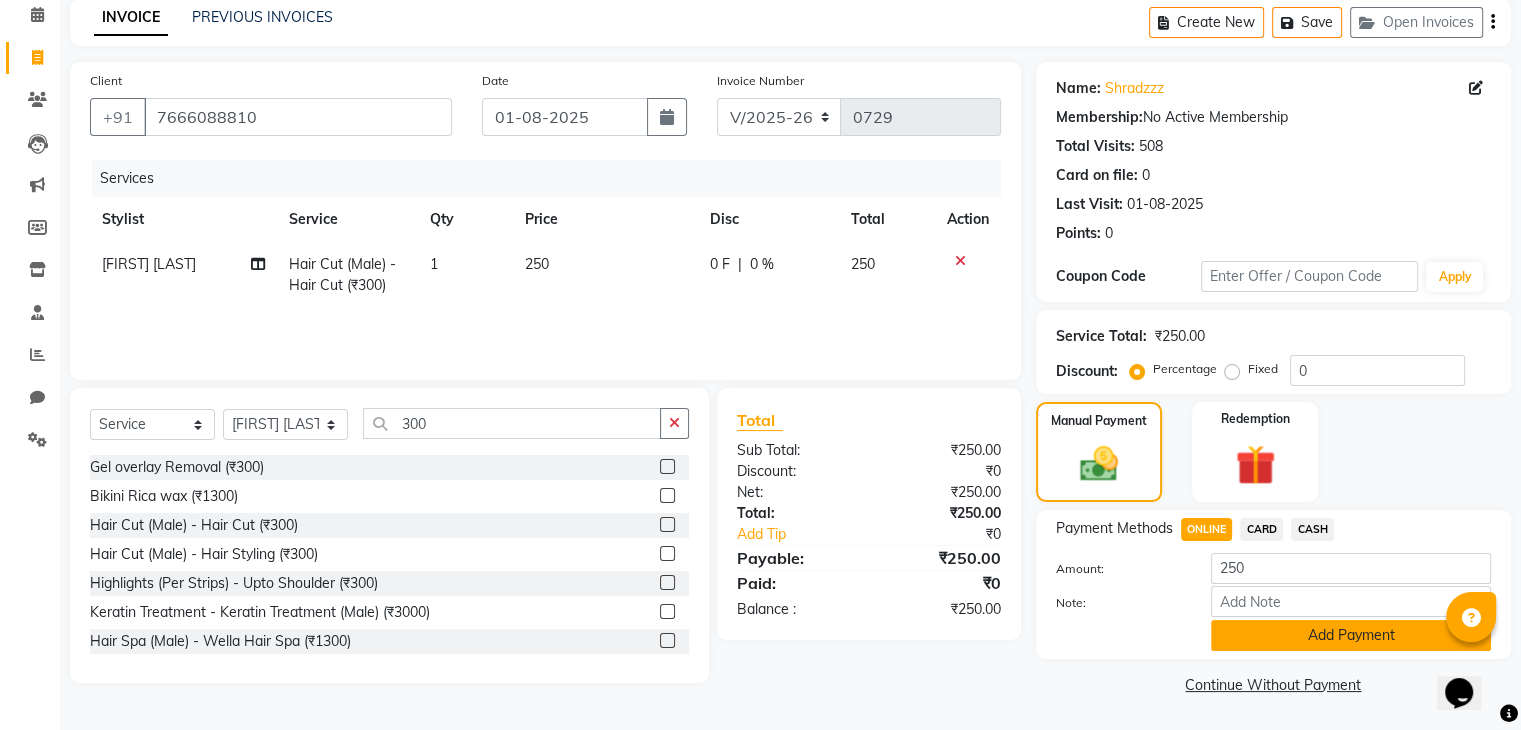 click on "Add Payment" 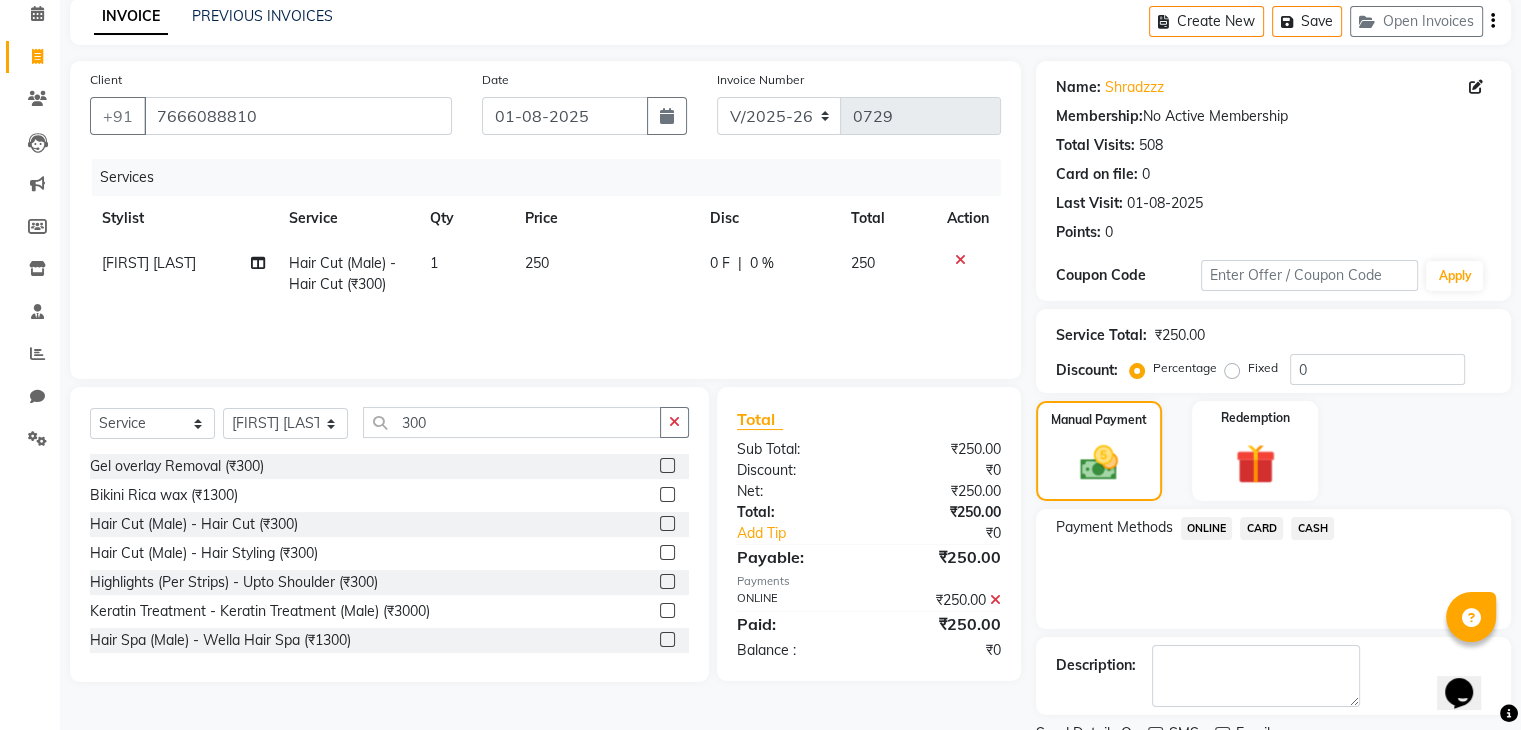 scroll, scrollTop: 171, scrollLeft: 0, axis: vertical 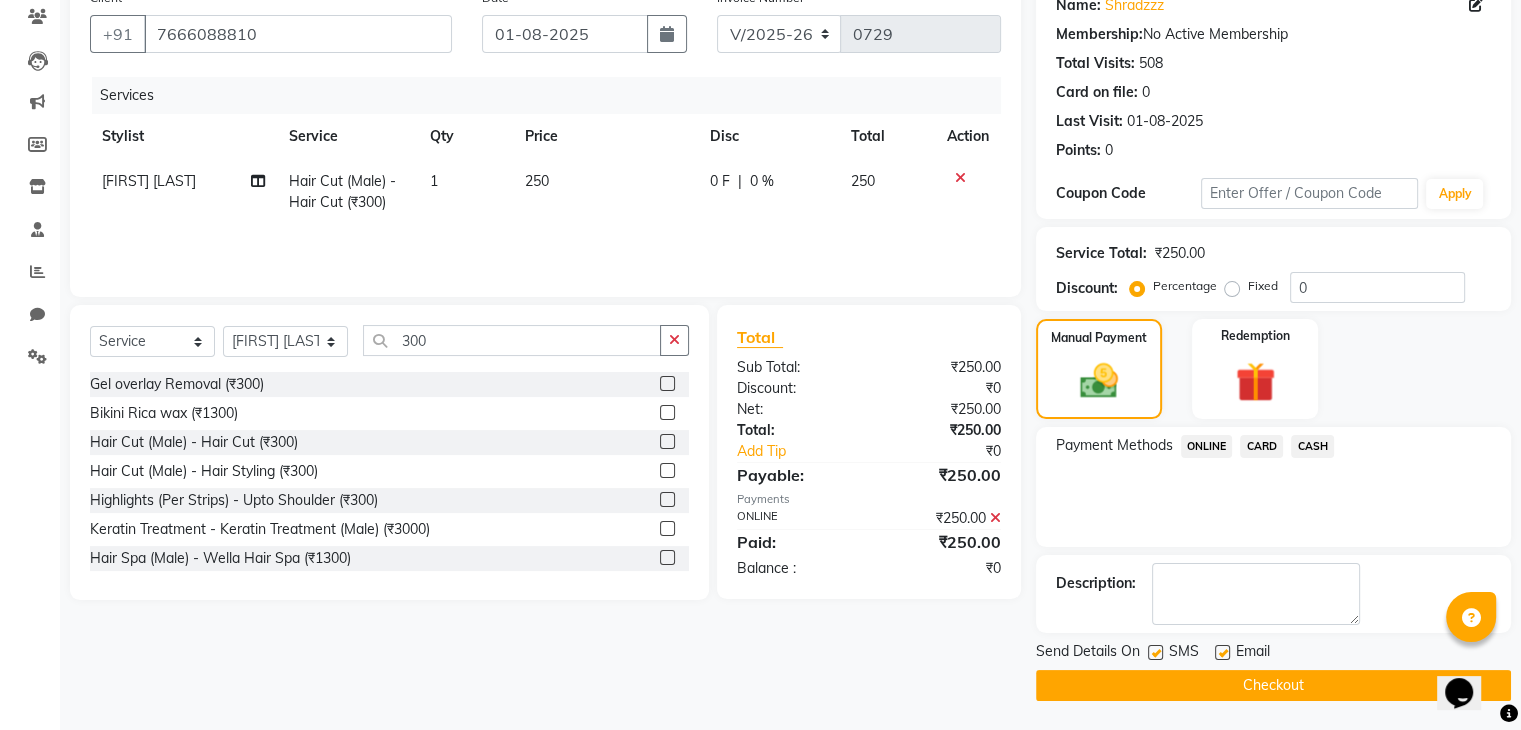 click on "Checkout" 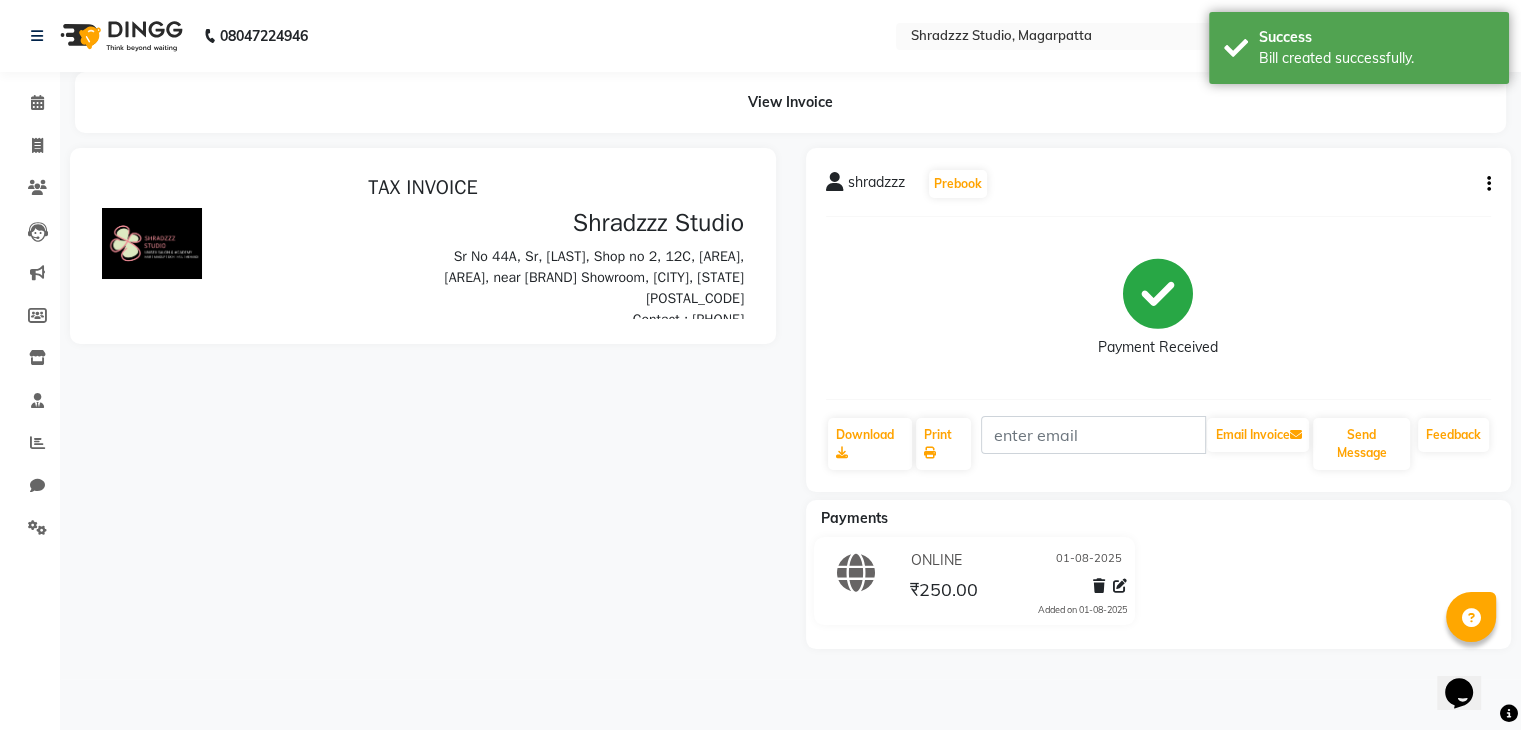 scroll, scrollTop: 0, scrollLeft: 0, axis: both 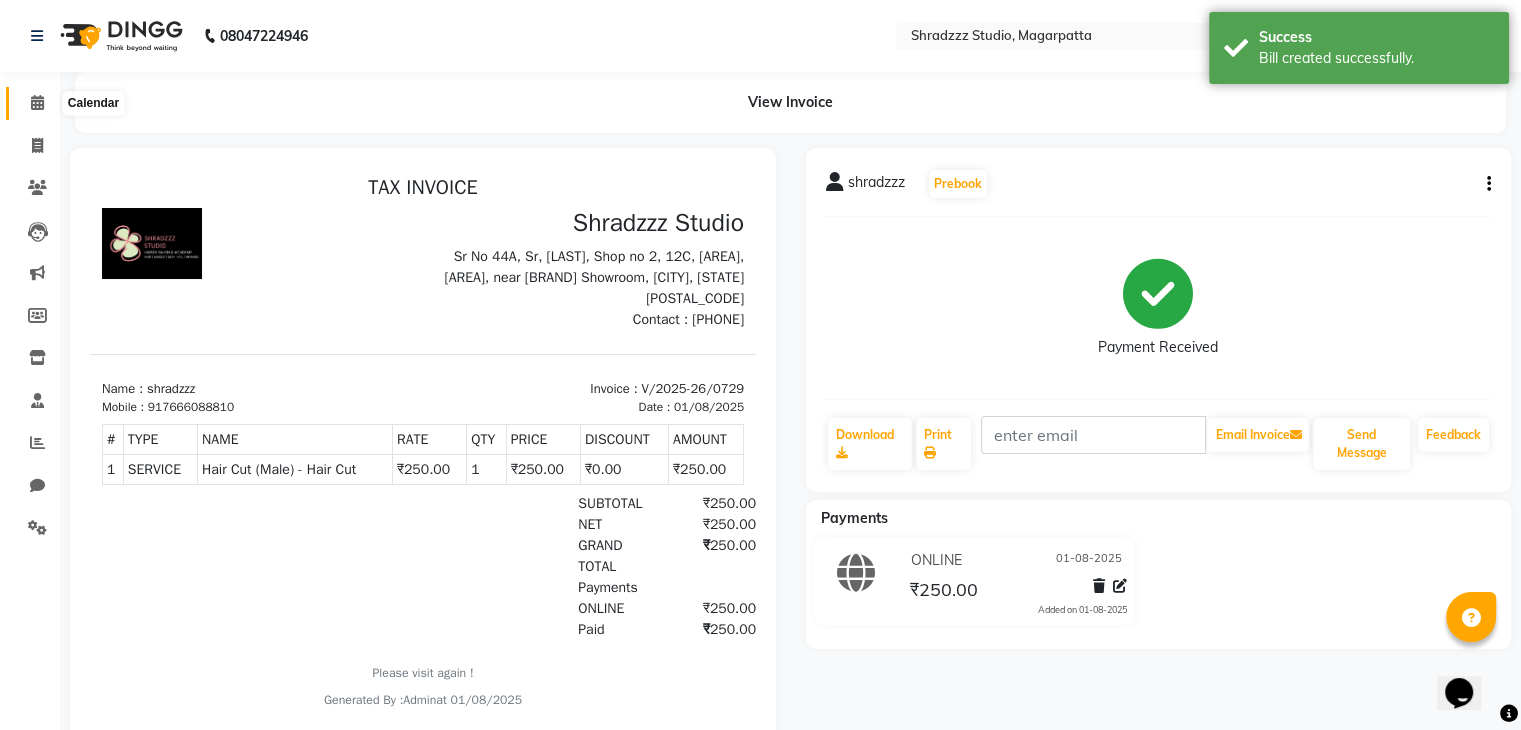 click 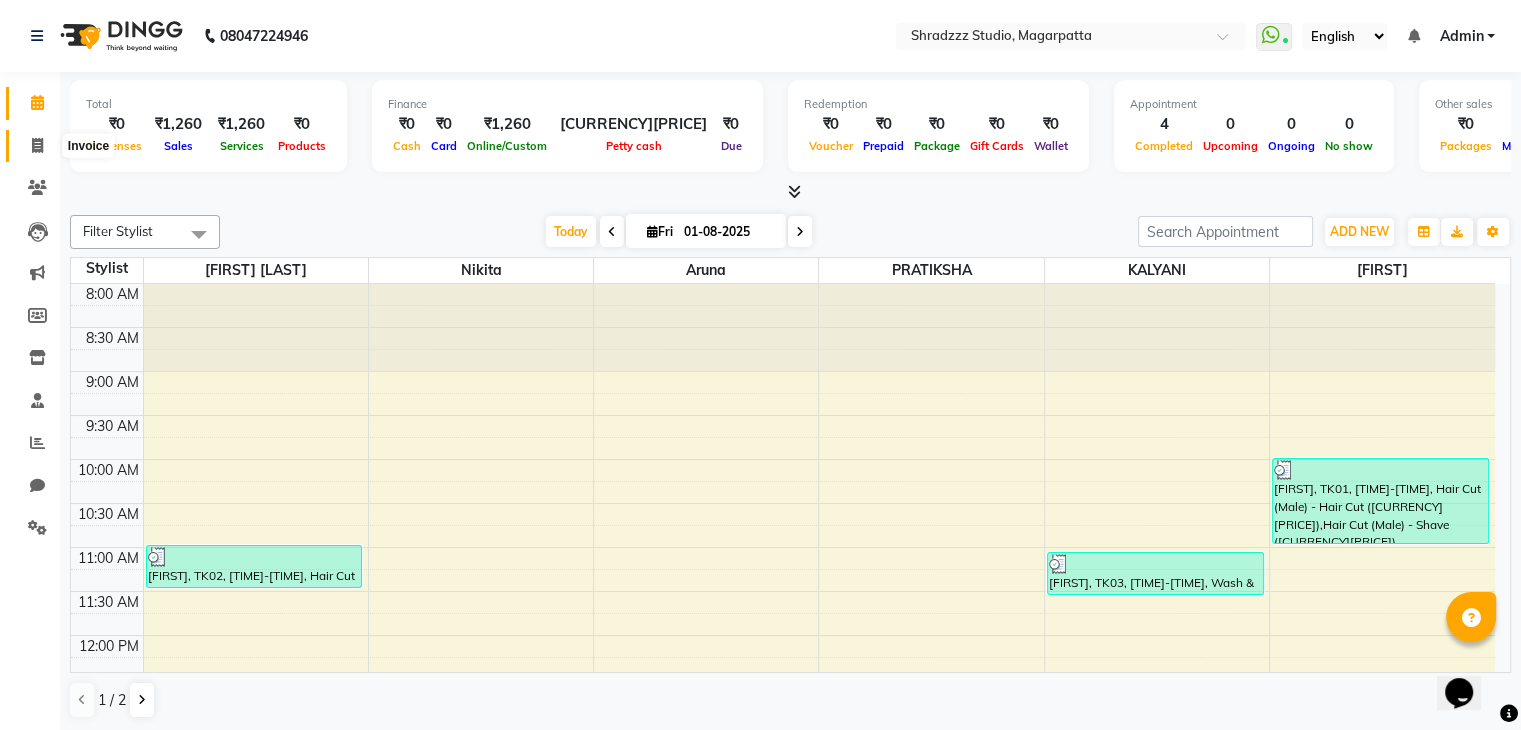 click 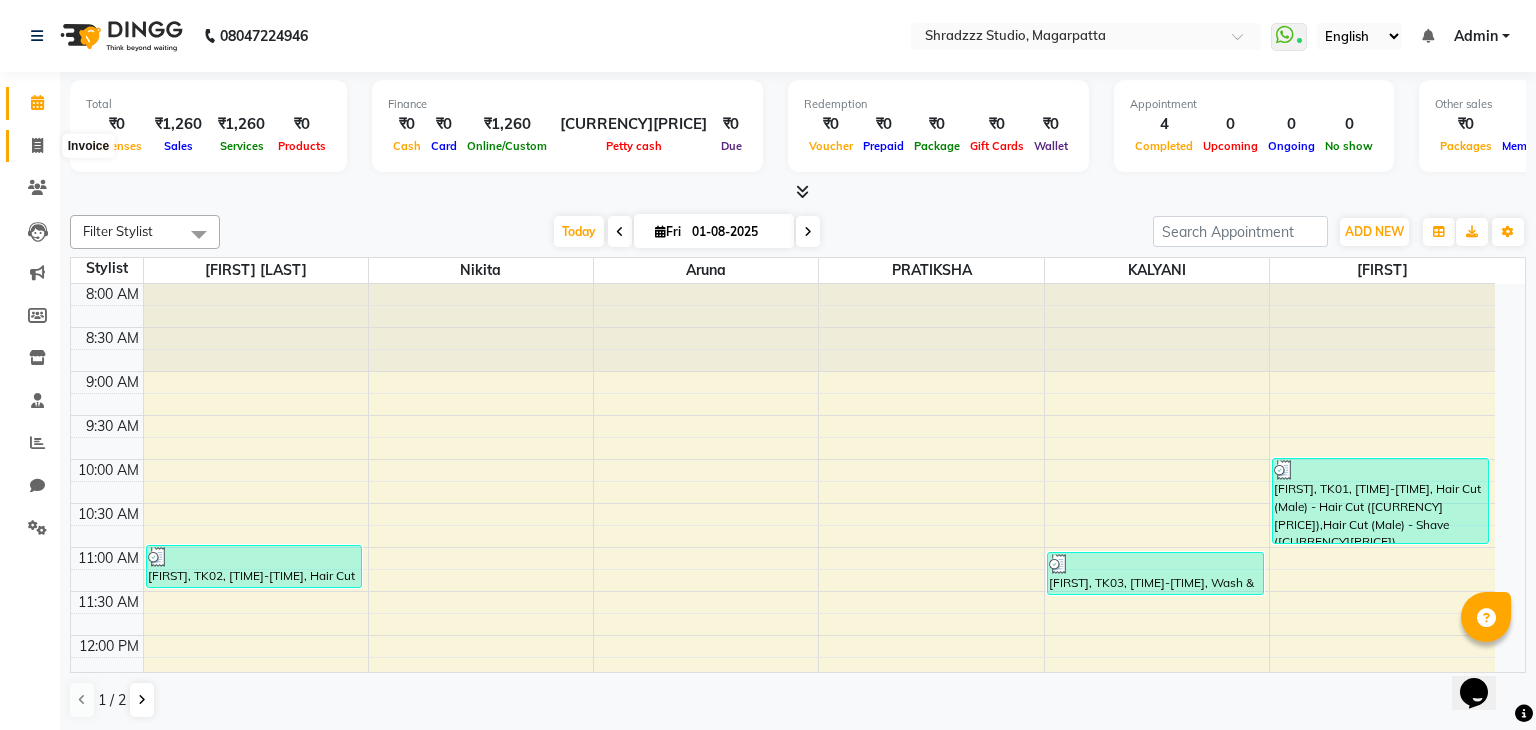 select on "4544" 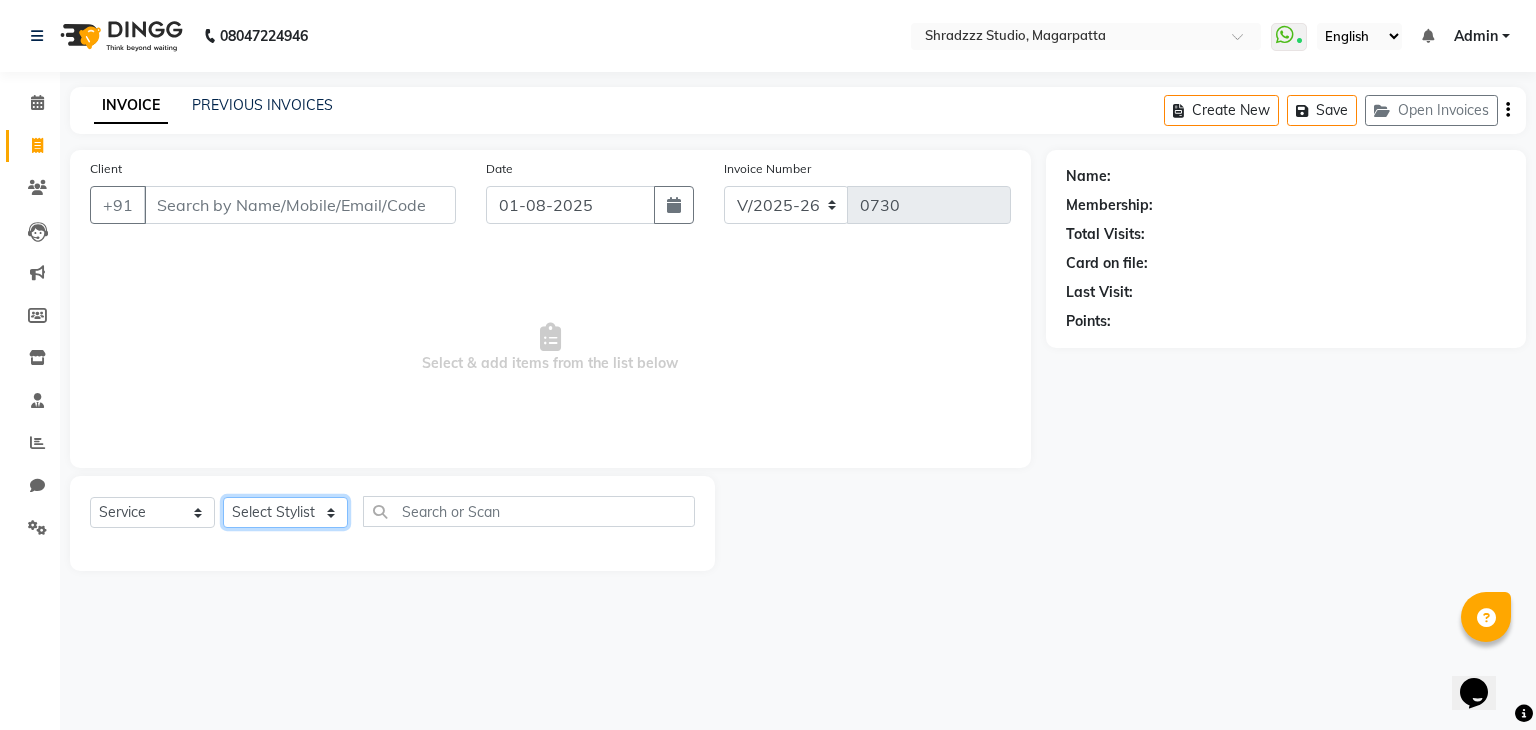 click on "Select Stylist [FIRST]   [FIRST] [FIRST] Manager [FIRST] [FIRST] [FIRST] [FIRST]" 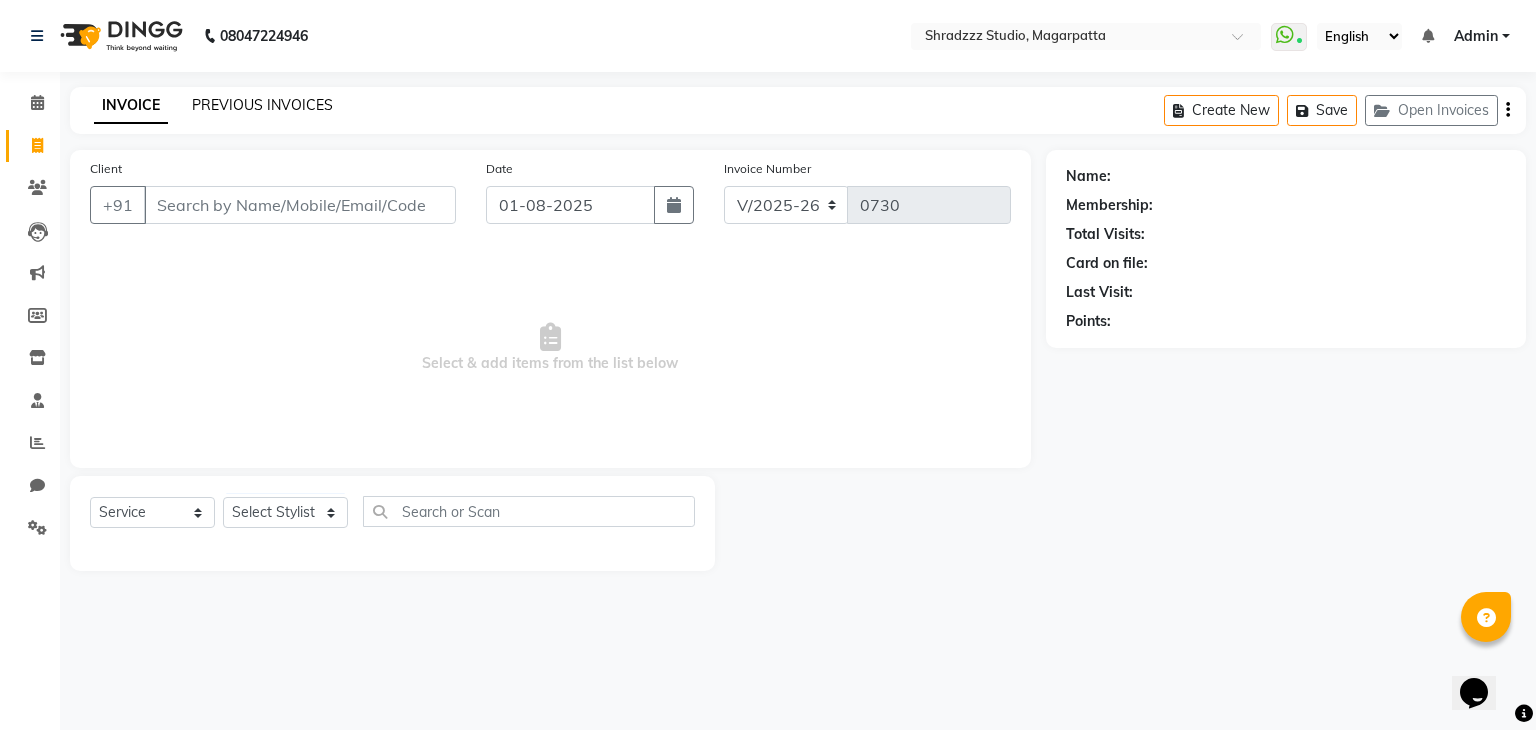 click on "PREVIOUS INVOICES" 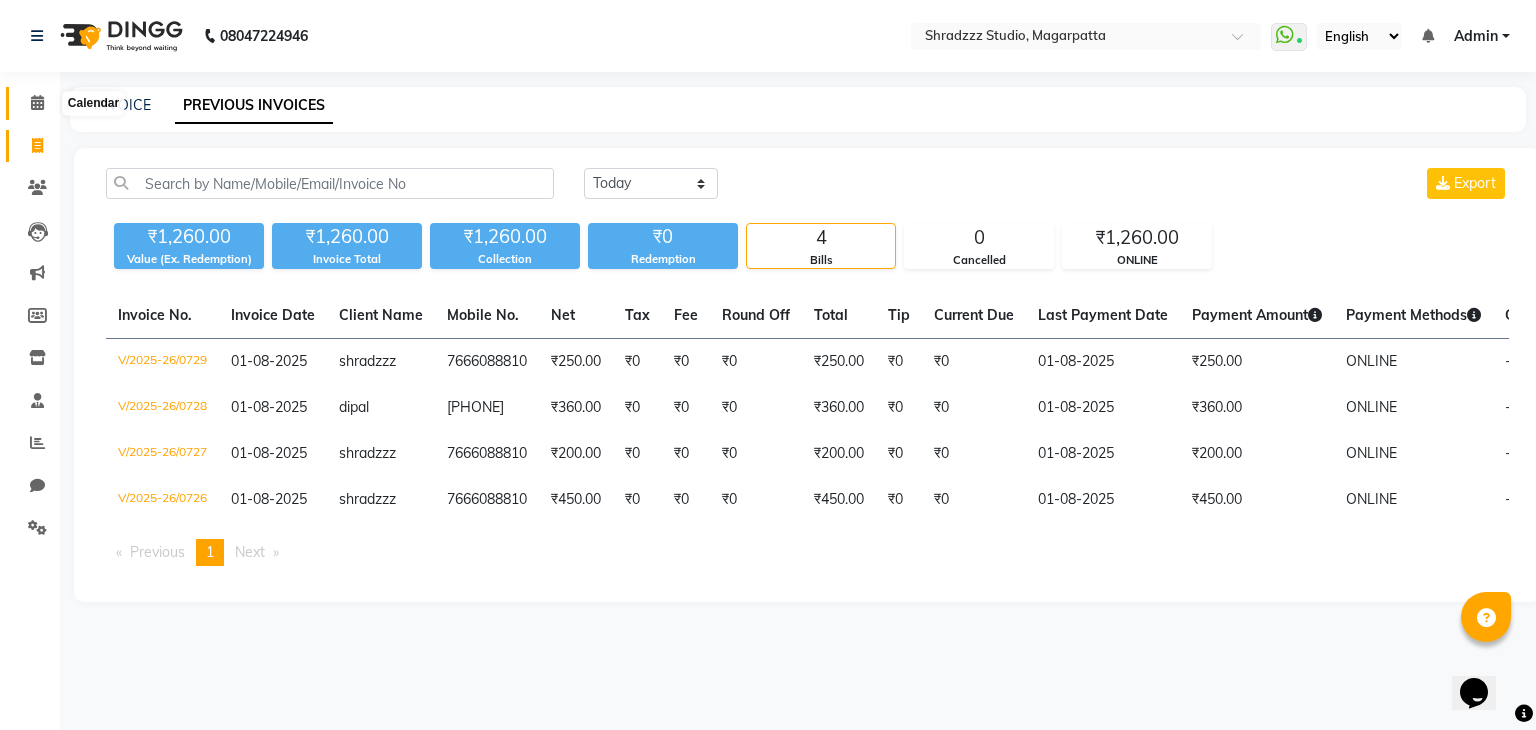 click 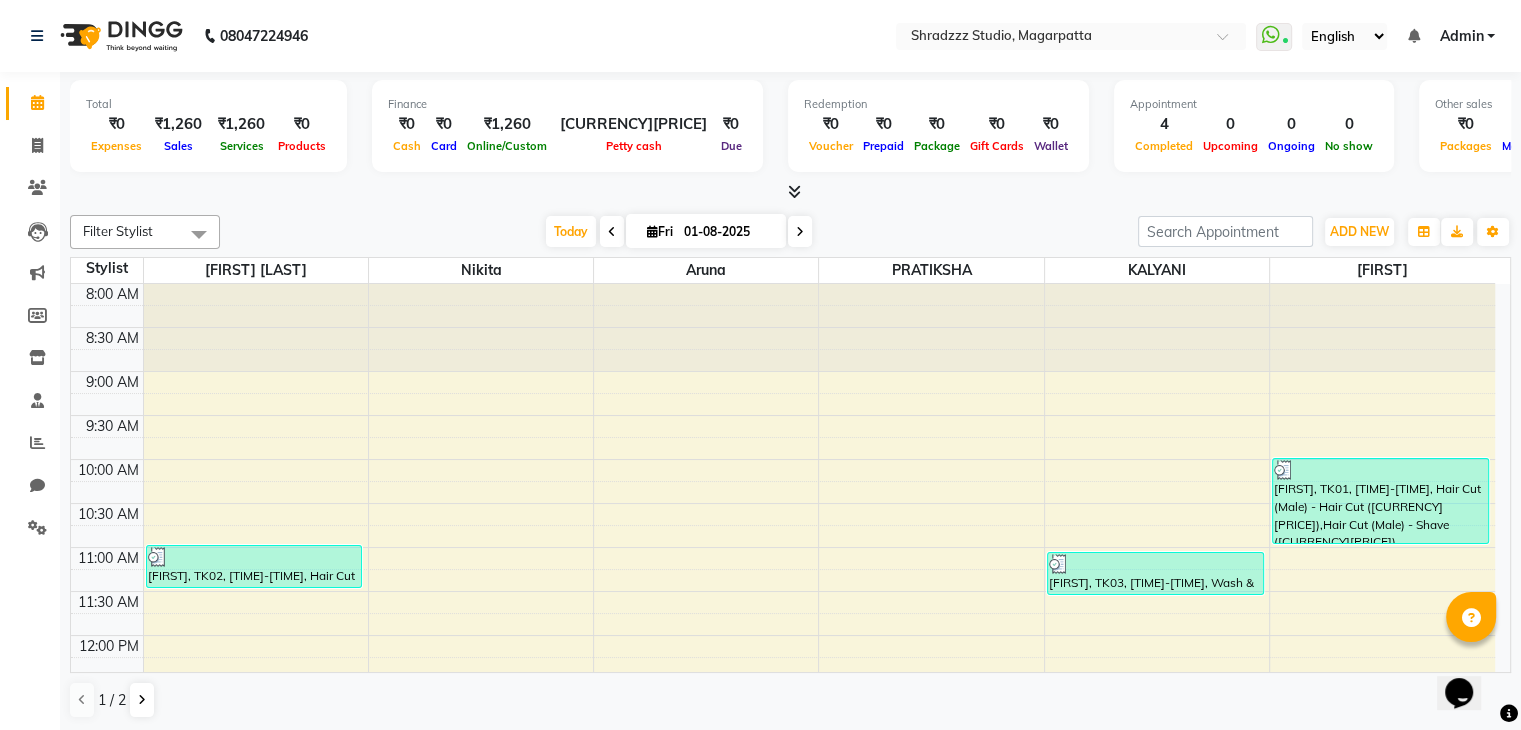 click at bounding box center (652, 231) 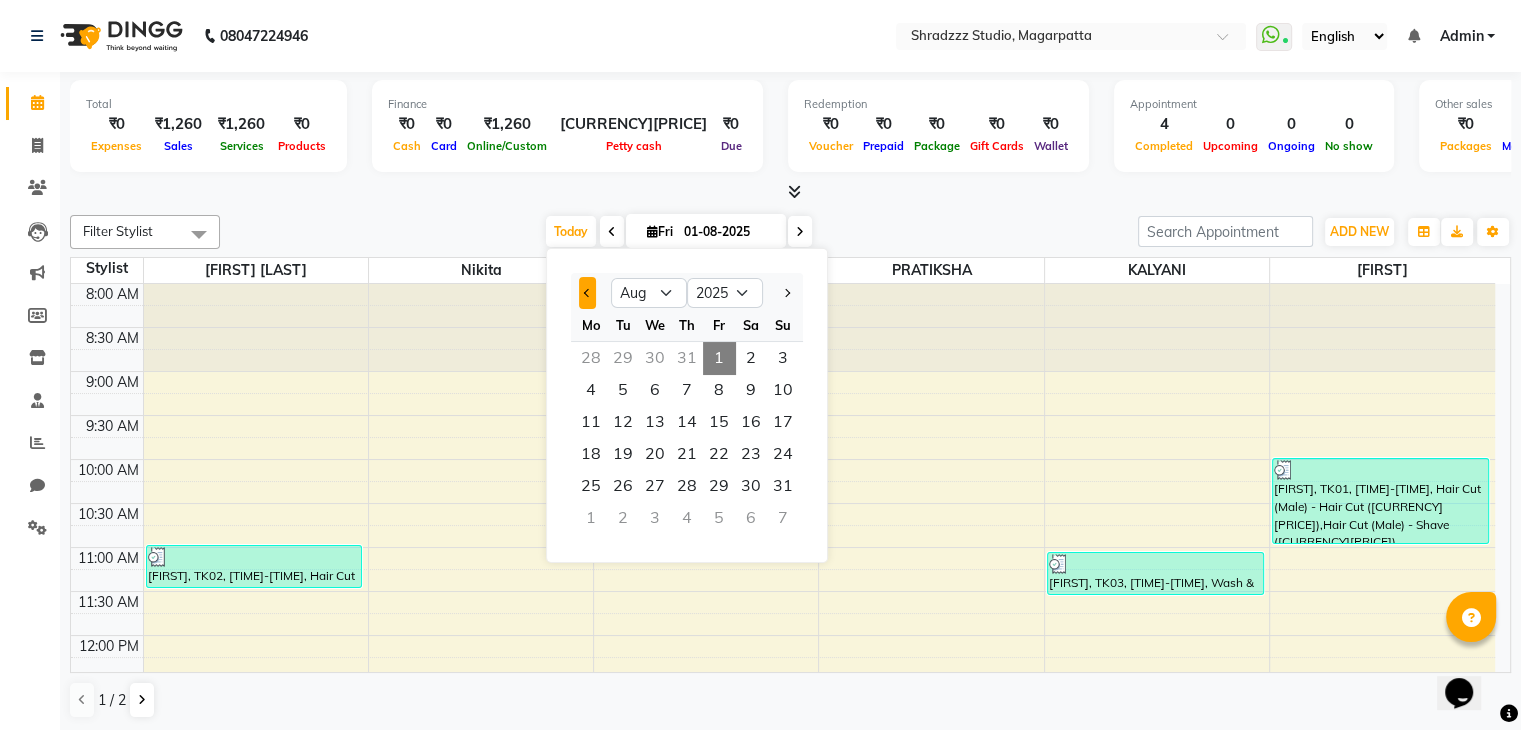 click at bounding box center (588, 293) 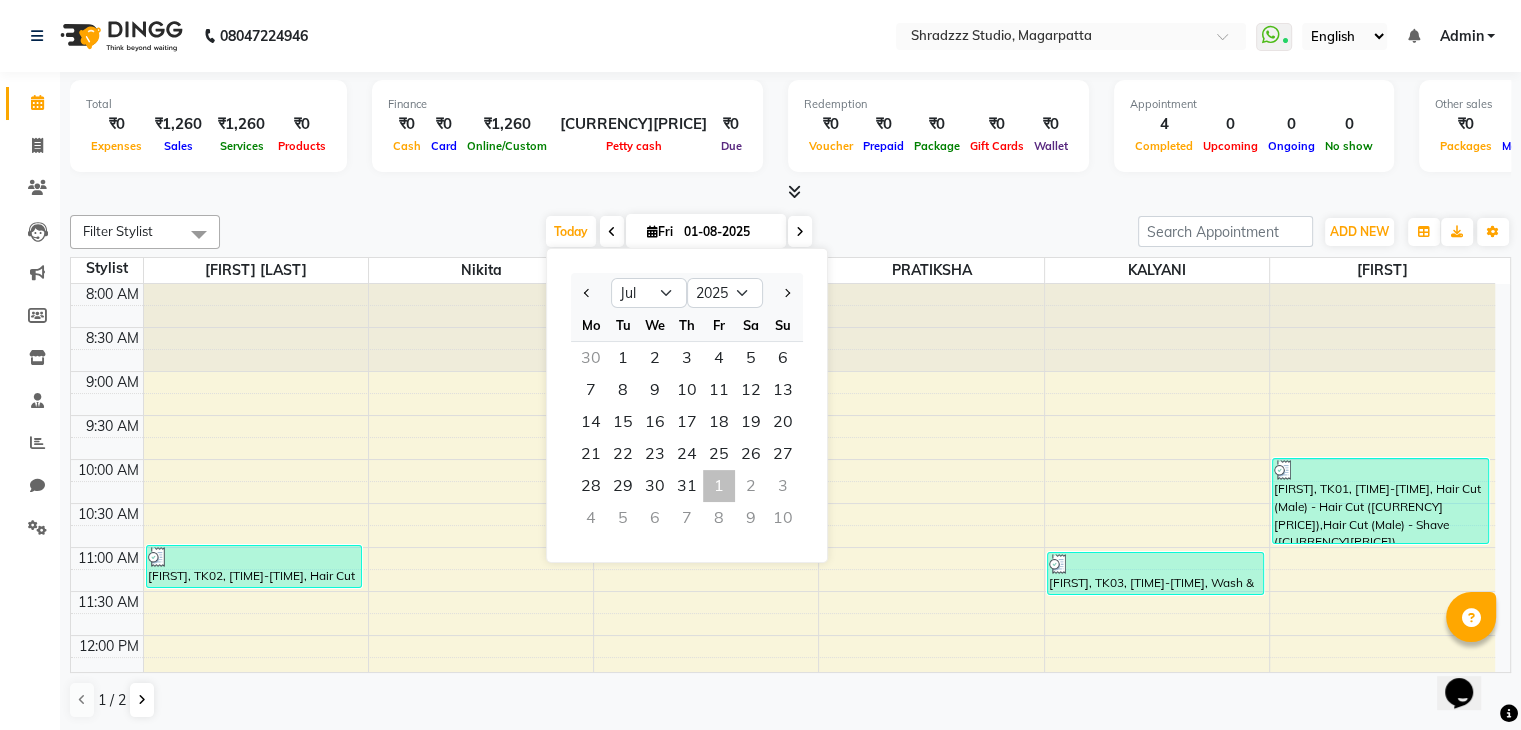 click on "1" at bounding box center [719, 486] 